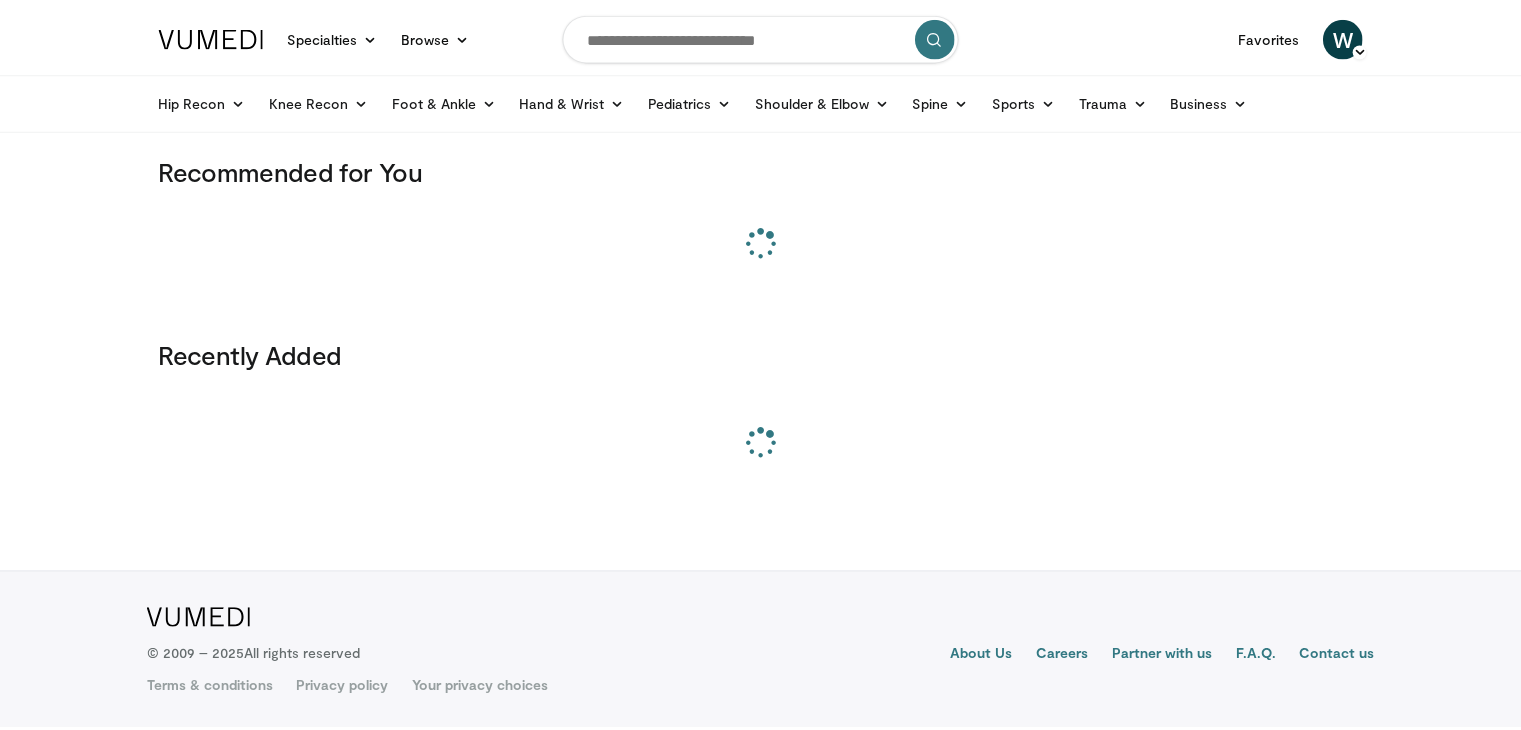 scroll, scrollTop: 0, scrollLeft: 0, axis: both 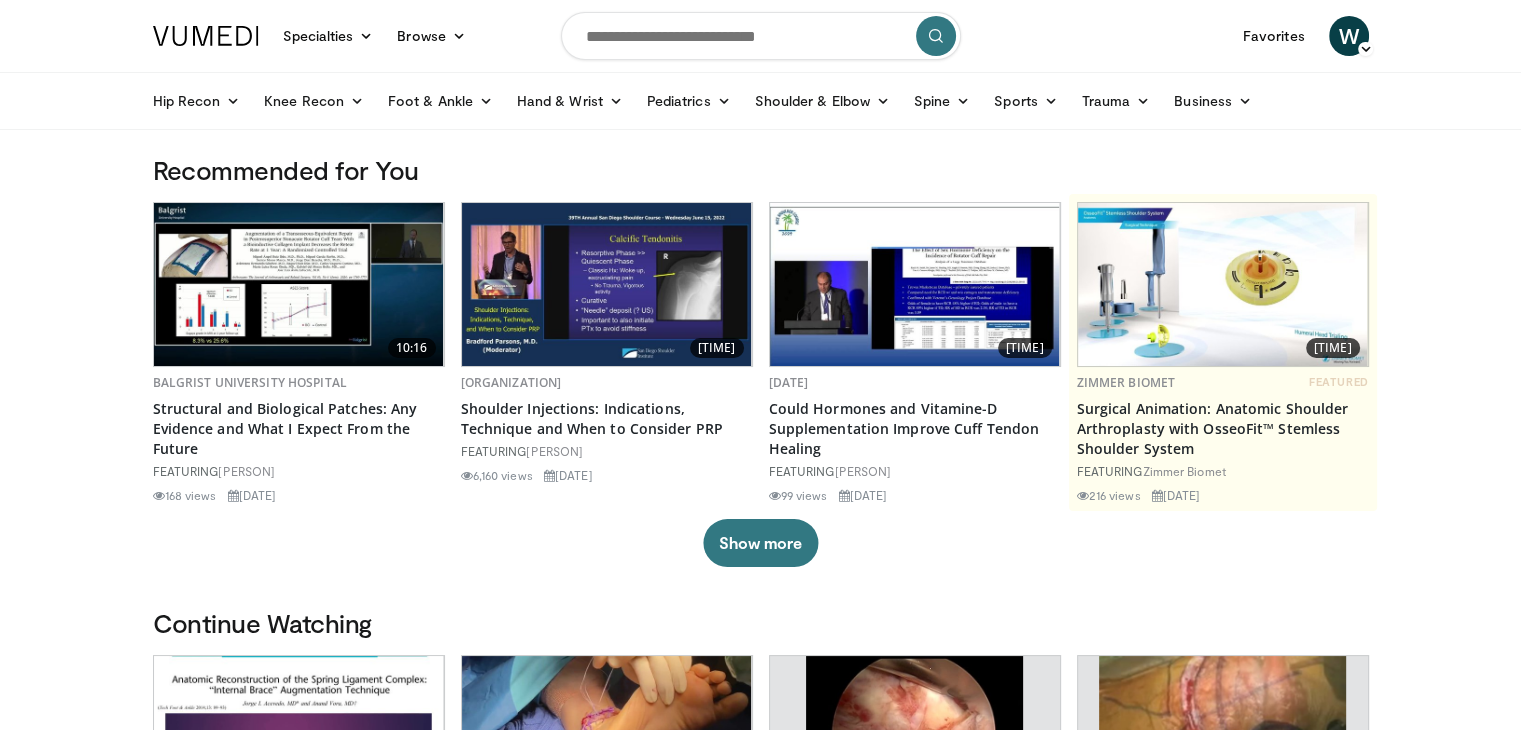 click at bounding box center [761, 36] 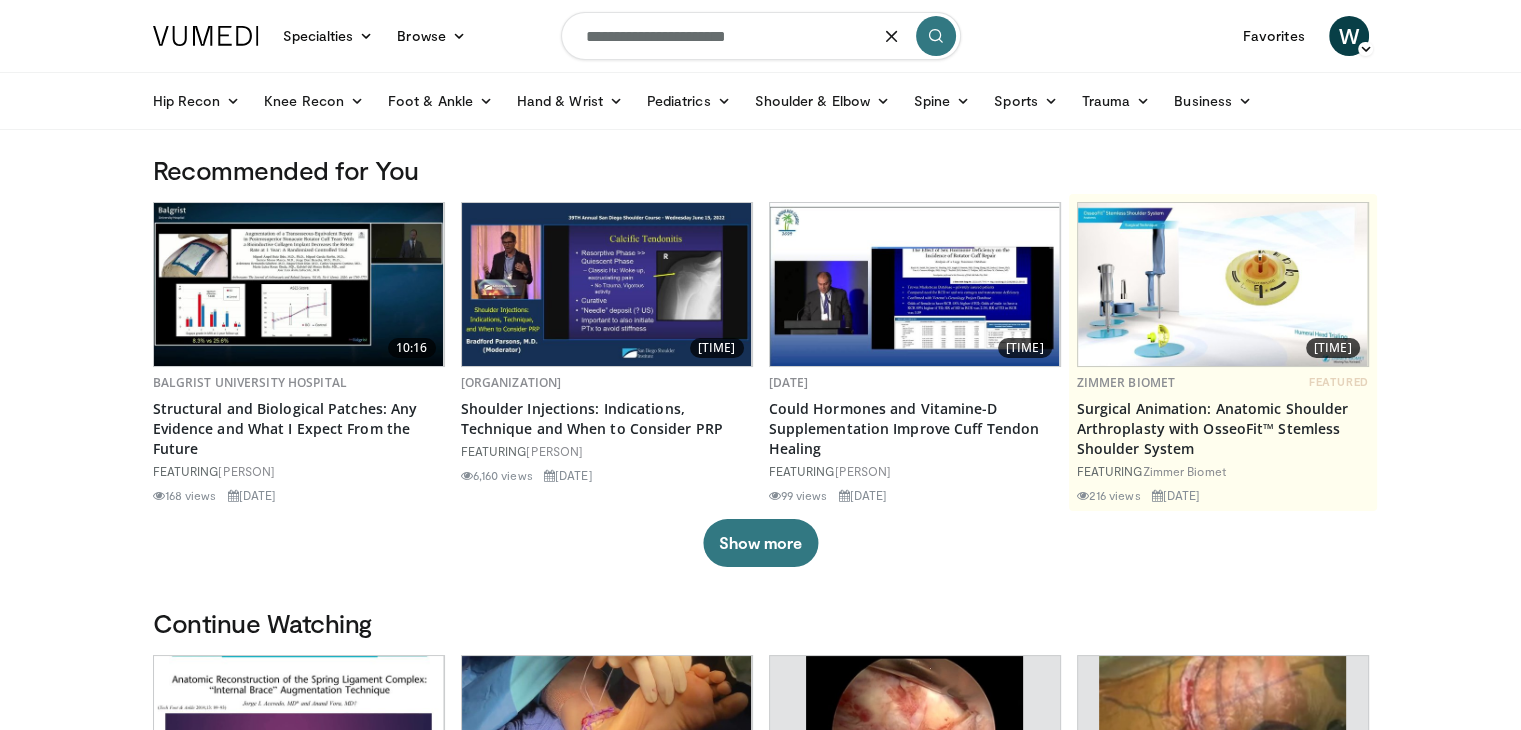 type on "**********" 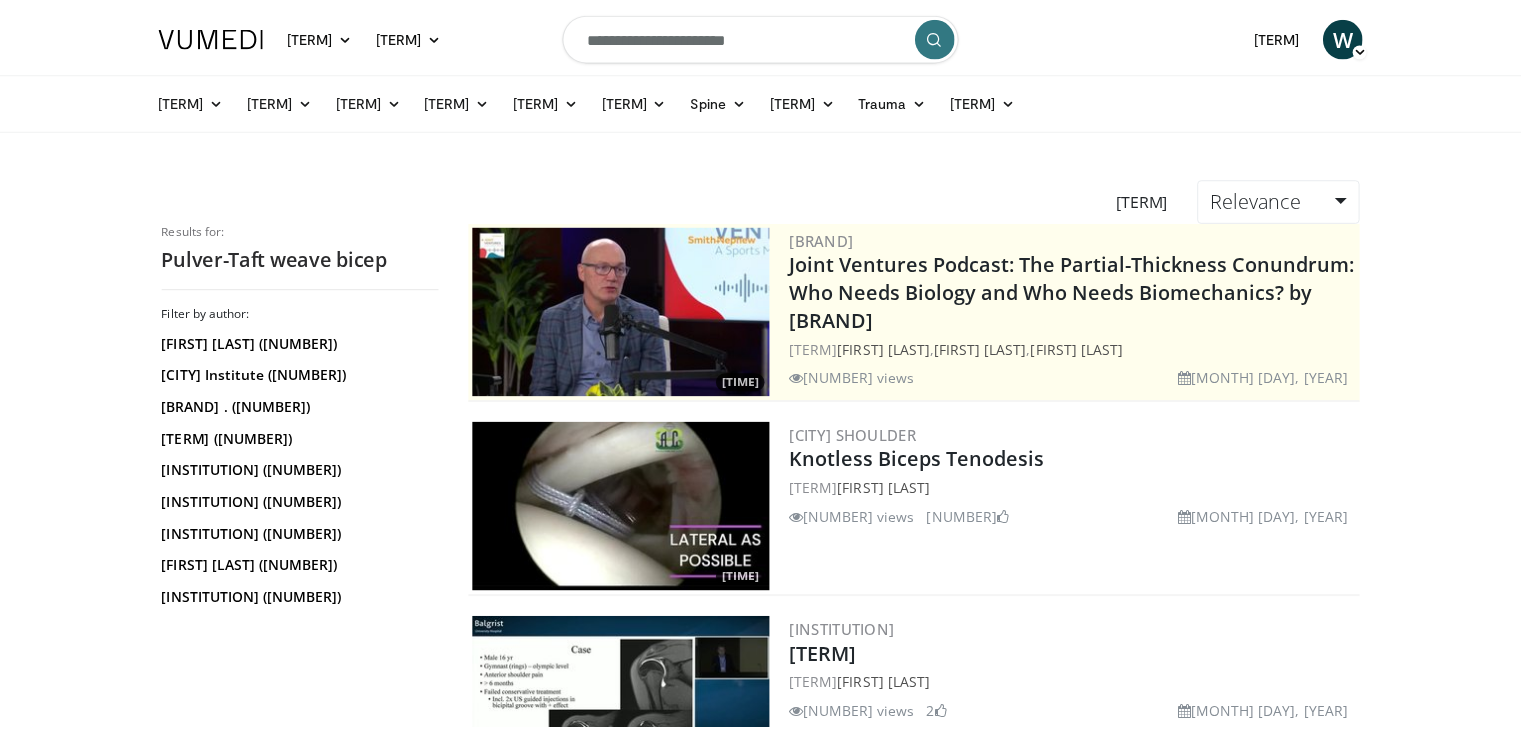 scroll, scrollTop: 0, scrollLeft: 0, axis: both 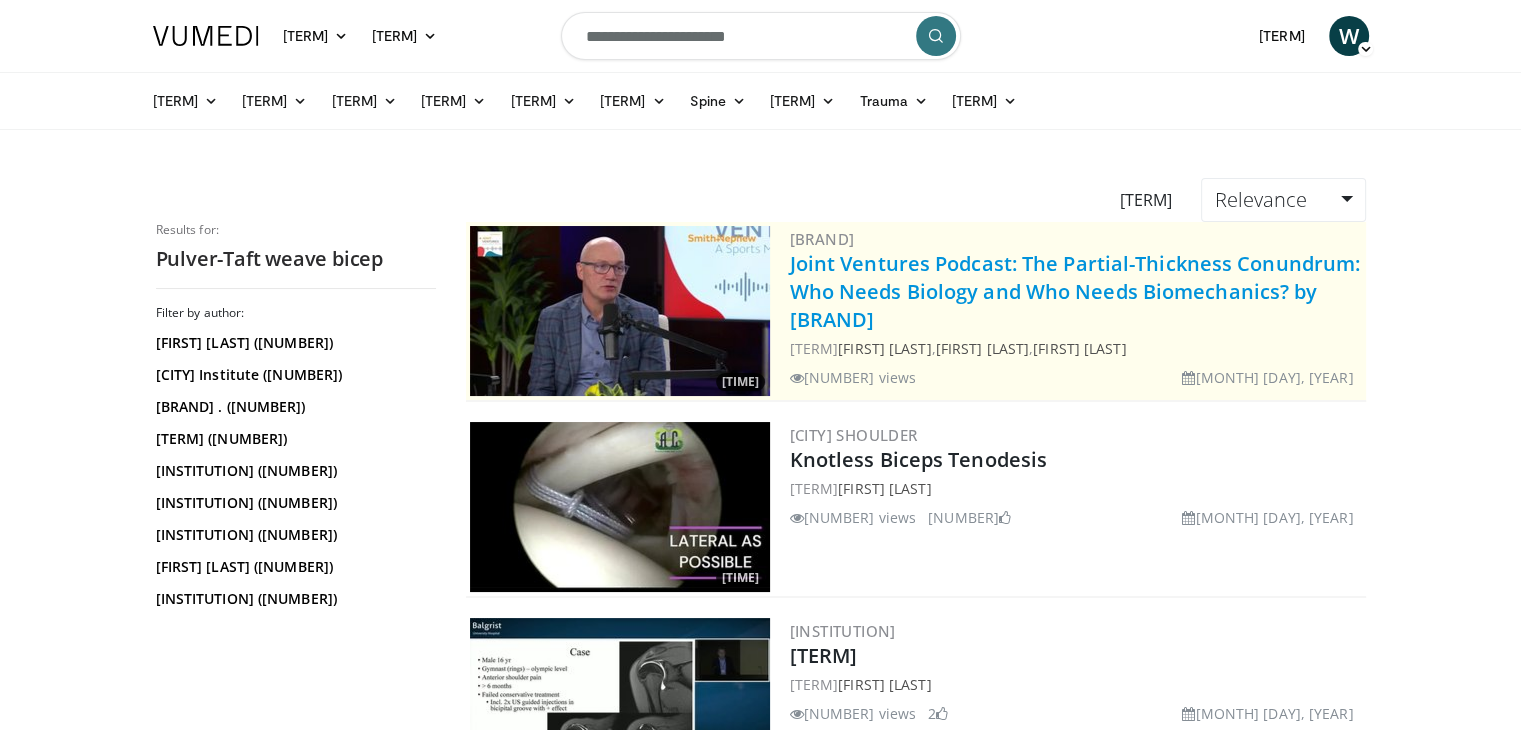 click on "Joint Ventures Podcast: The Partial-Thickness Conundrum: Who Needs Biology and Who Needs Biomechanics? by [BRAND]" at bounding box center [1075, 291] 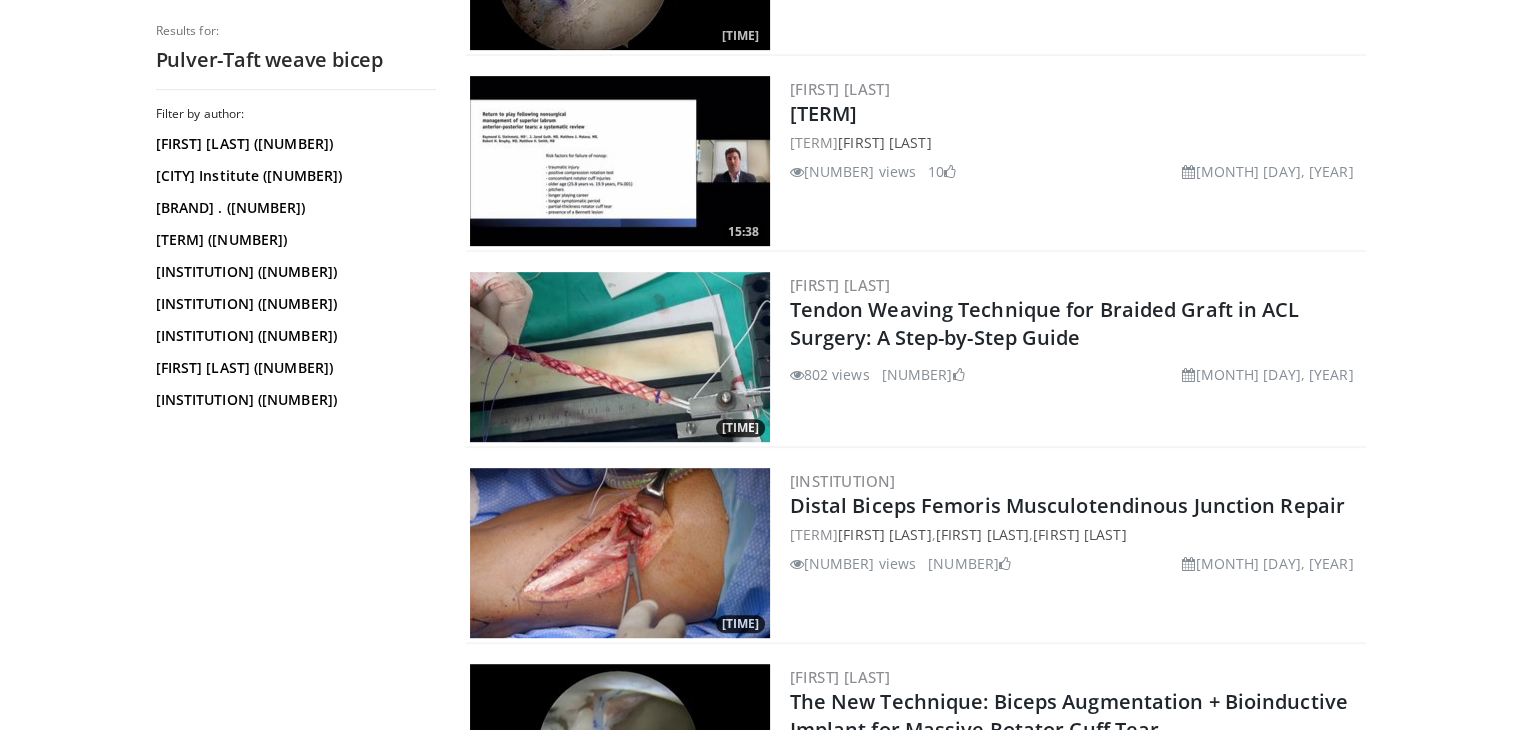 scroll, scrollTop: 1047, scrollLeft: 0, axis: vertical 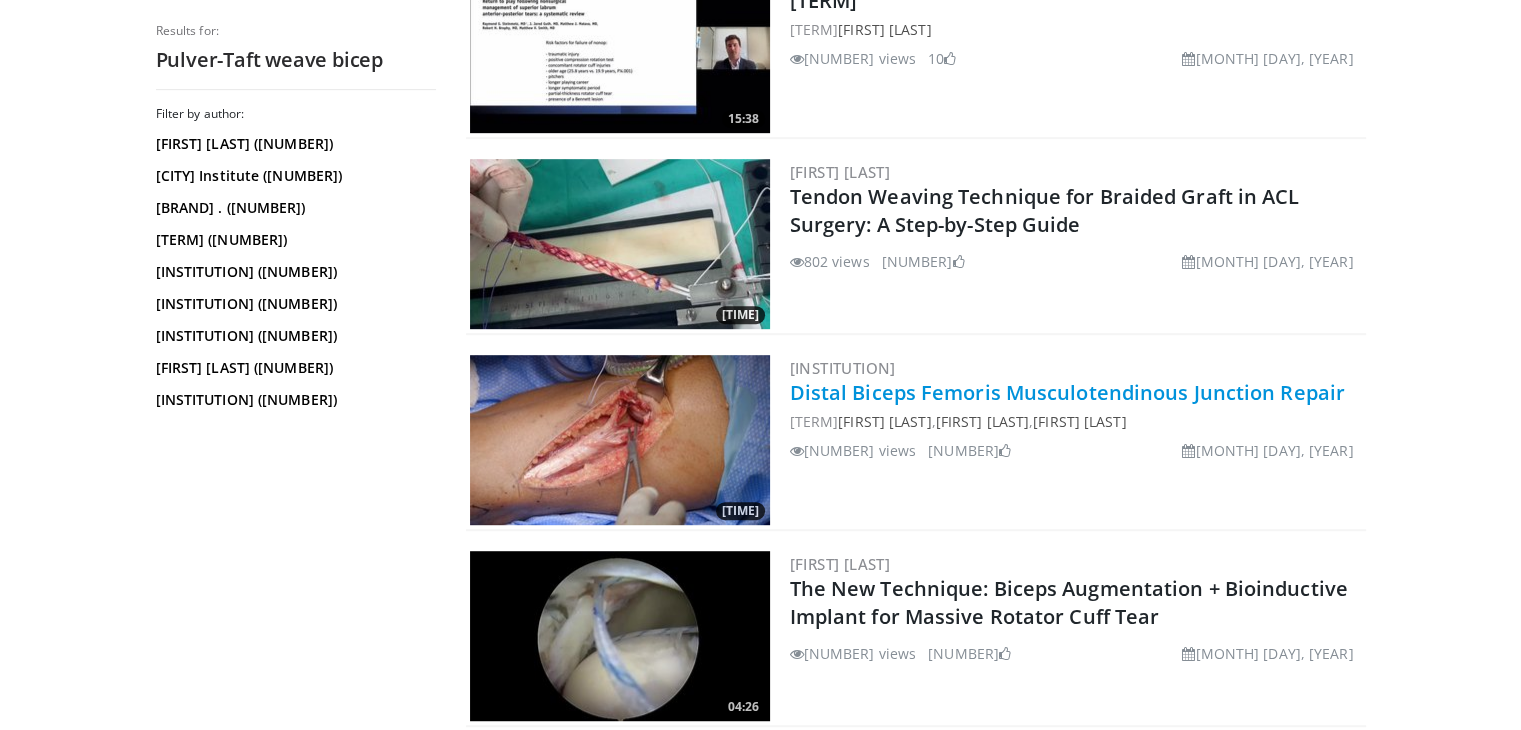 click on "Distal Biceps Femoris Musculotendinous Junction Repair" at bounding box center [1067, 392] 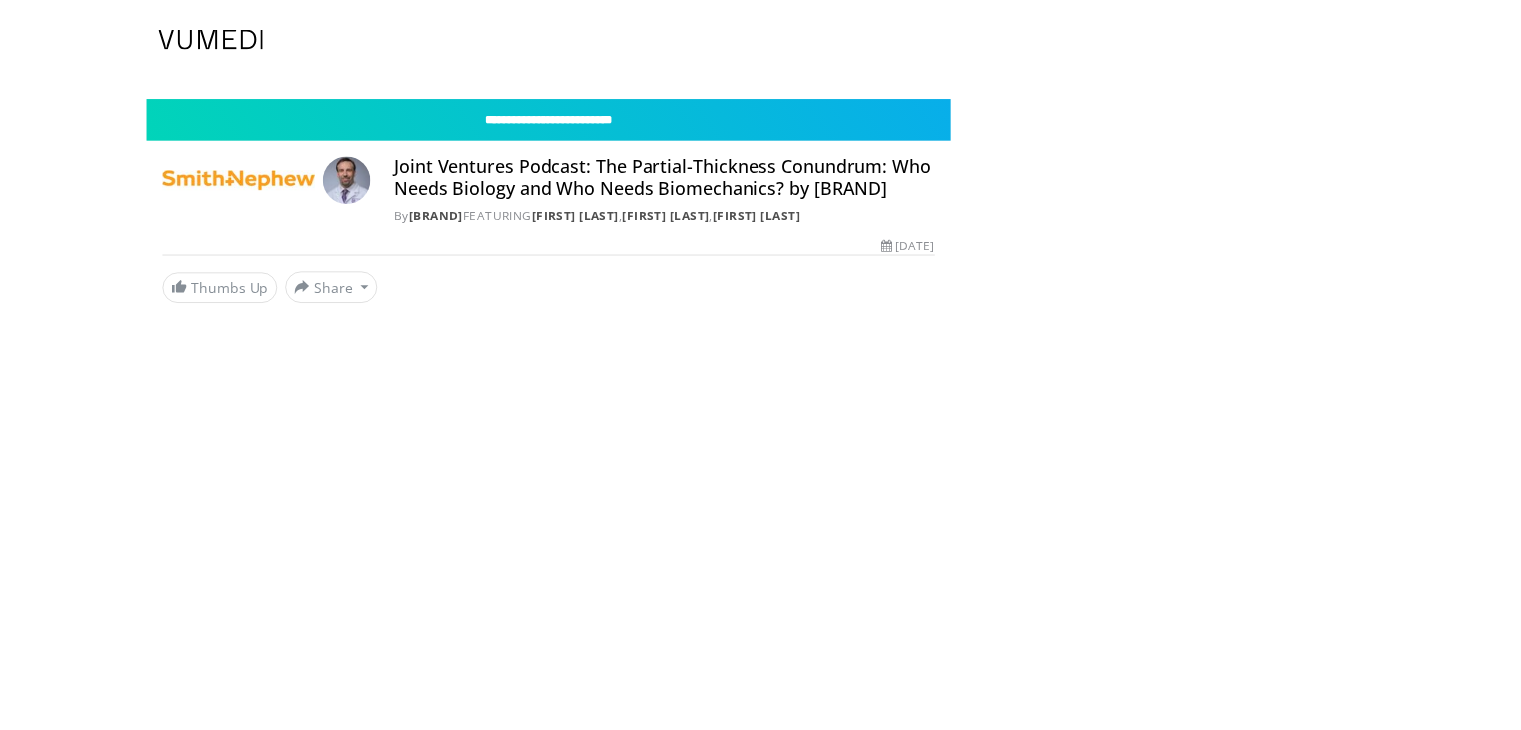 scroll, scrollTop: 0, scrollLeft: 0, axis: both 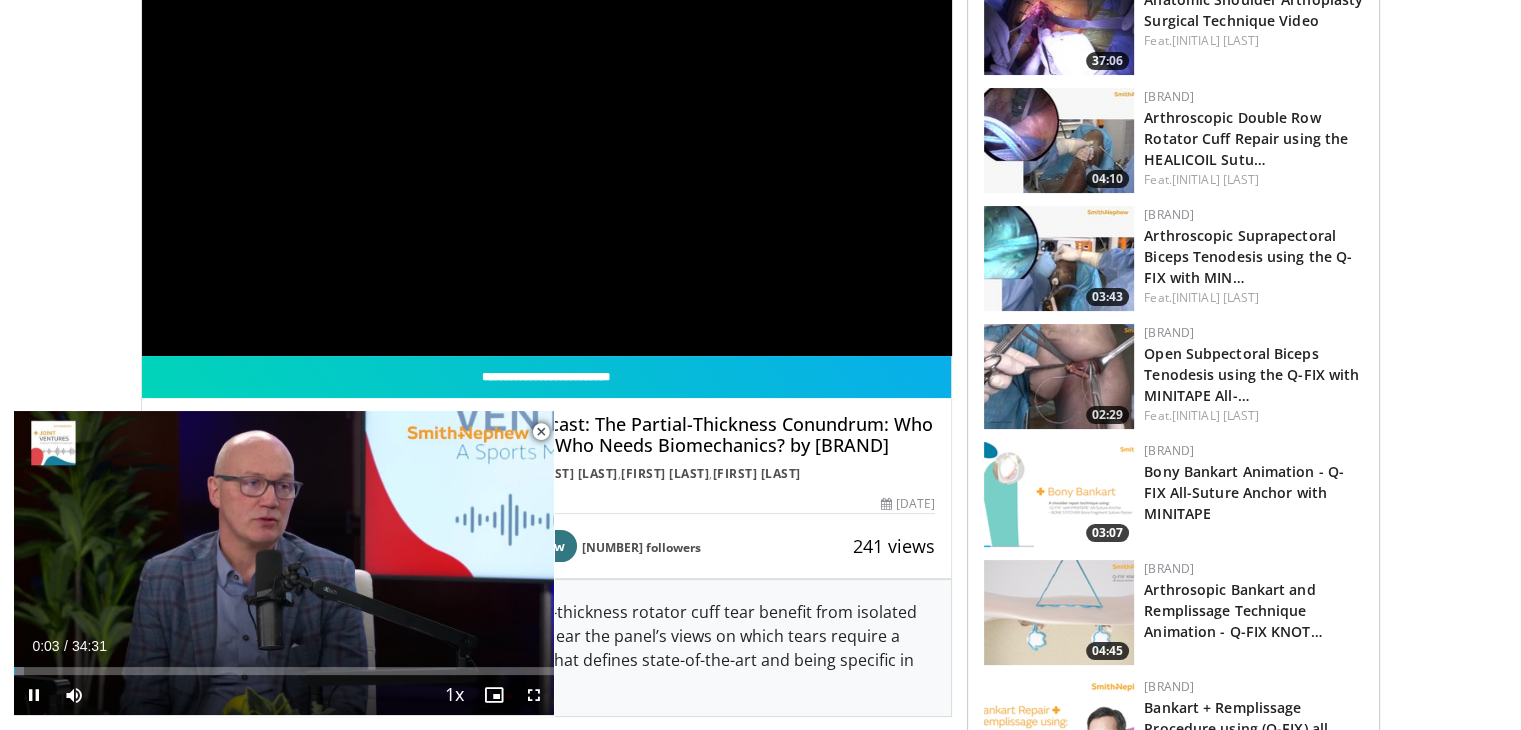 click at bounding box center (541, 432) 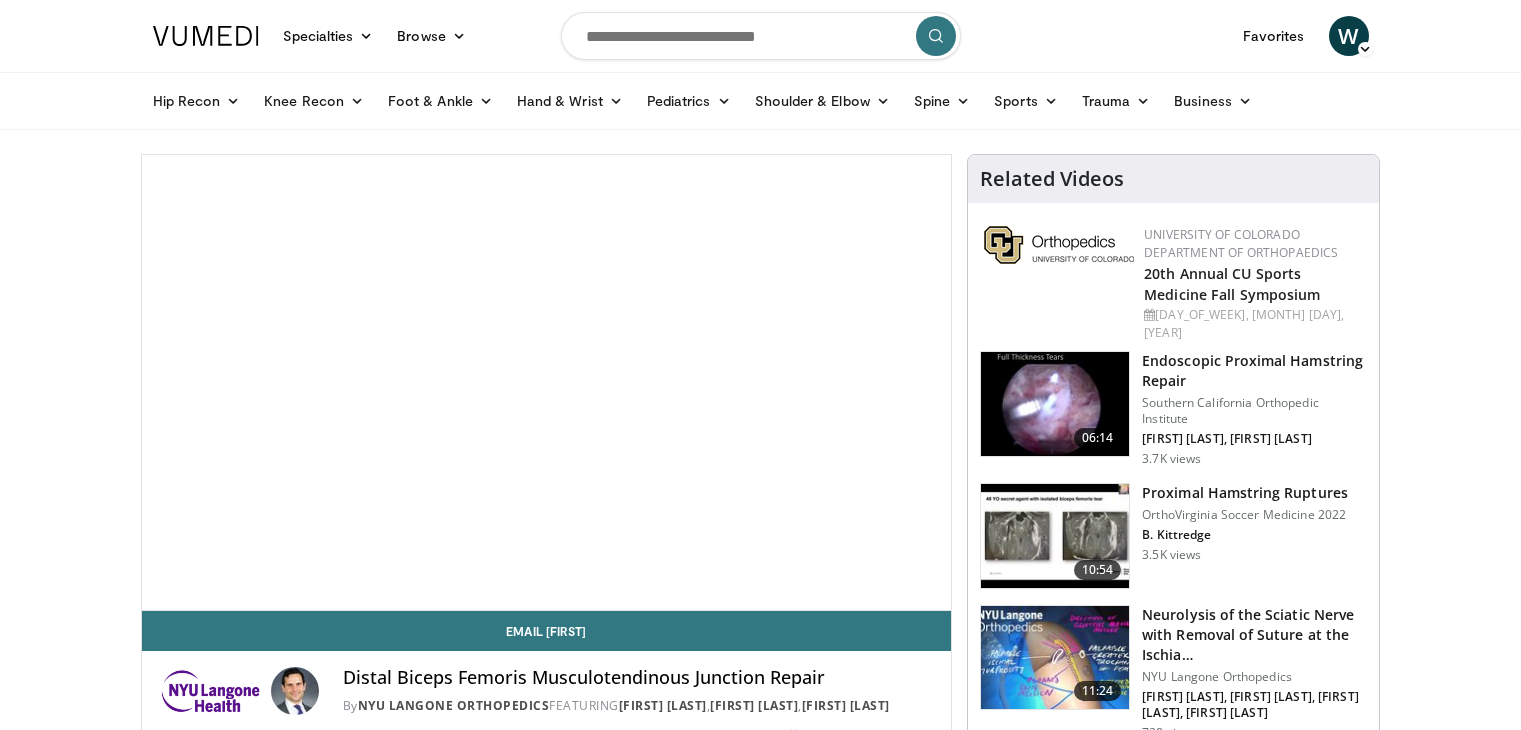 scroll, scrollTop: 0, scrollLeft: 0, axis: both 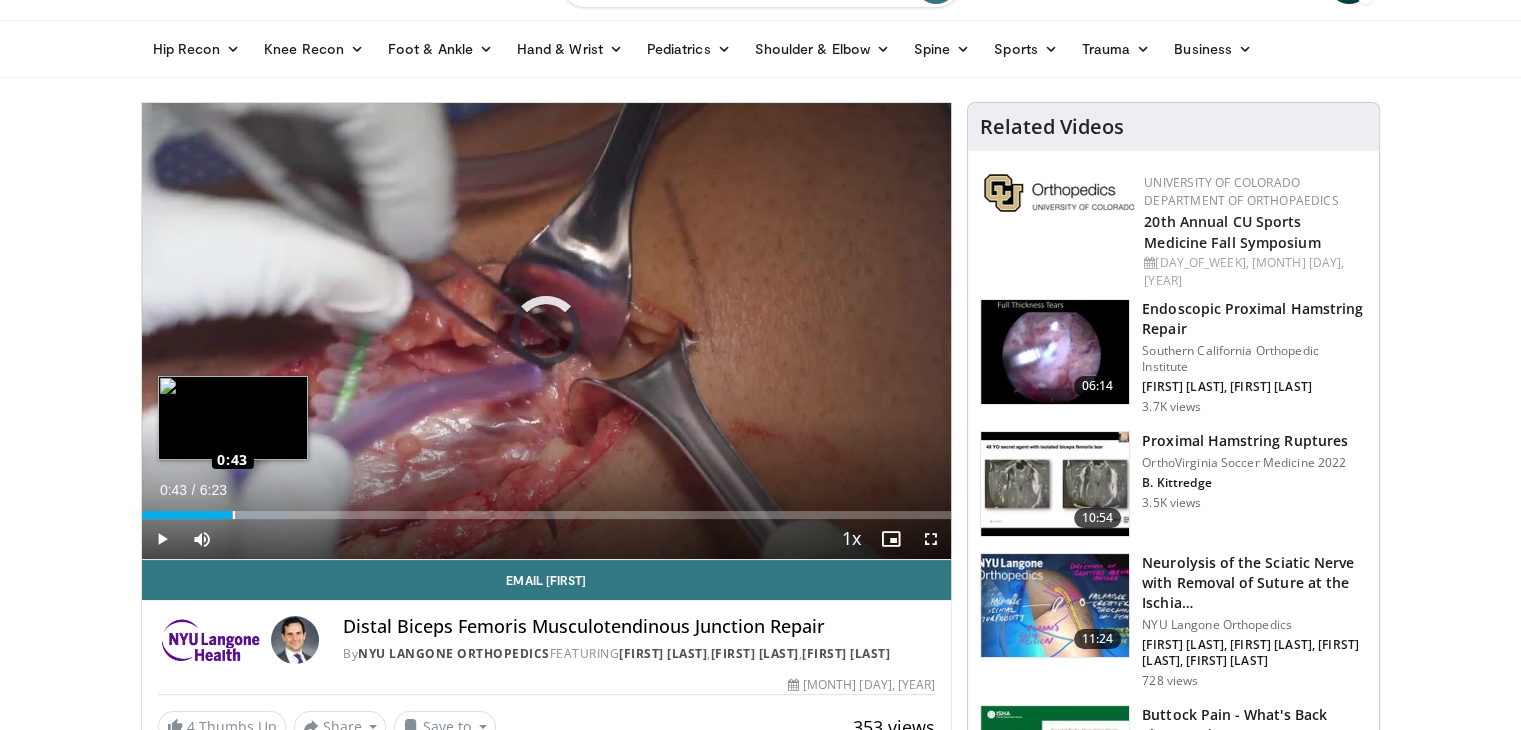 click on "Loaded :  18.09% 0:43 0:43" at bounding box center [547, 515] 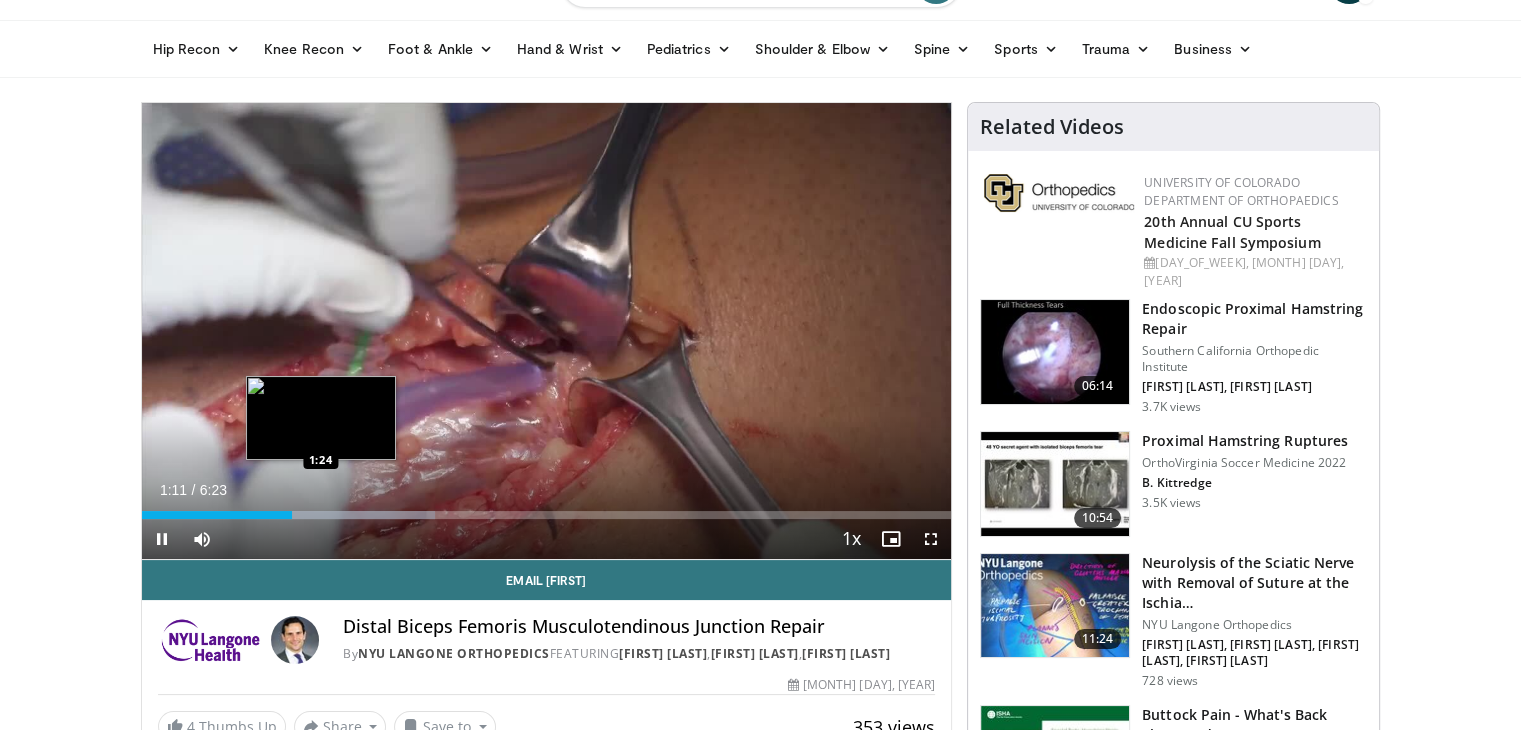 click on "Loaded :  36.20% 1:11 1:24" at bounding box center [547, 515] 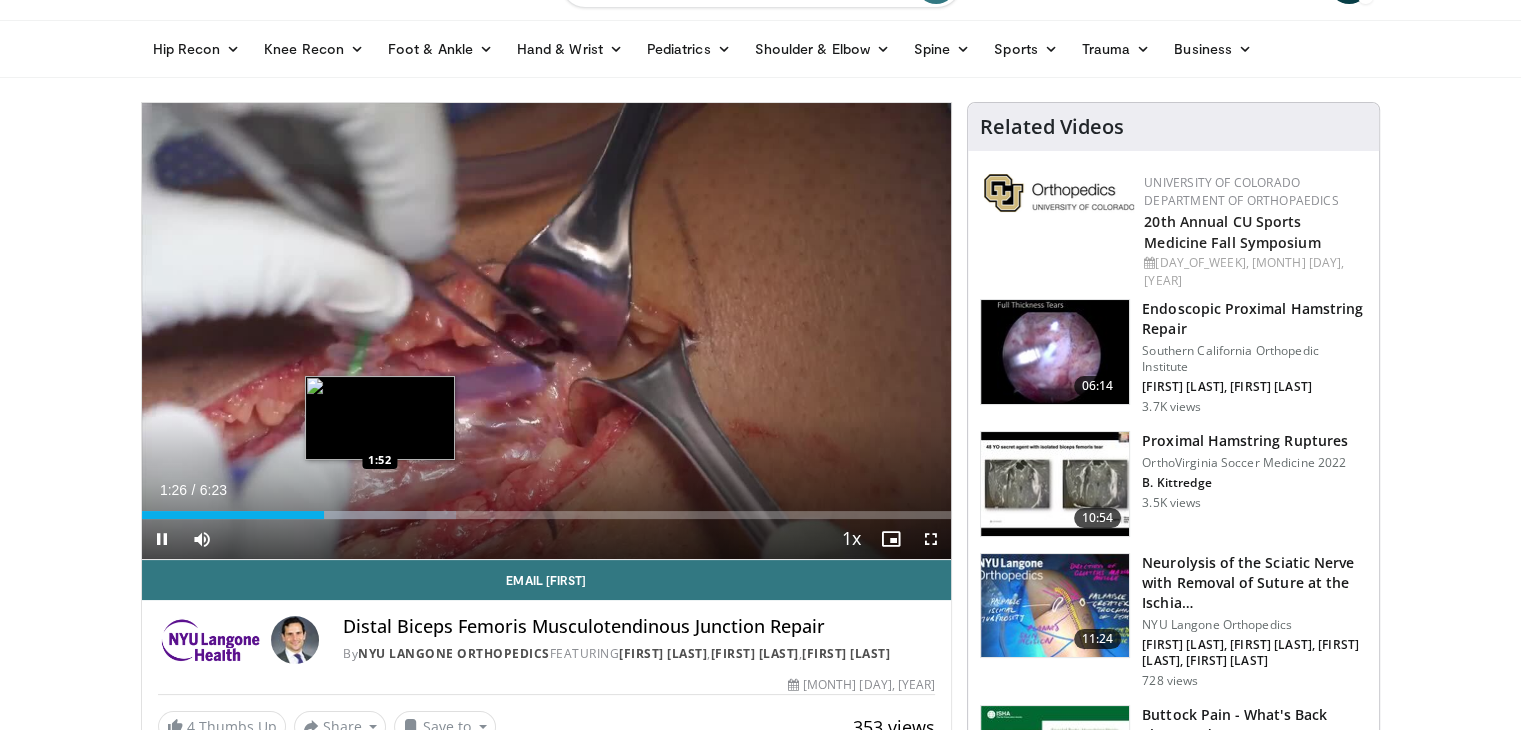 click at bounding box center [358, 515] 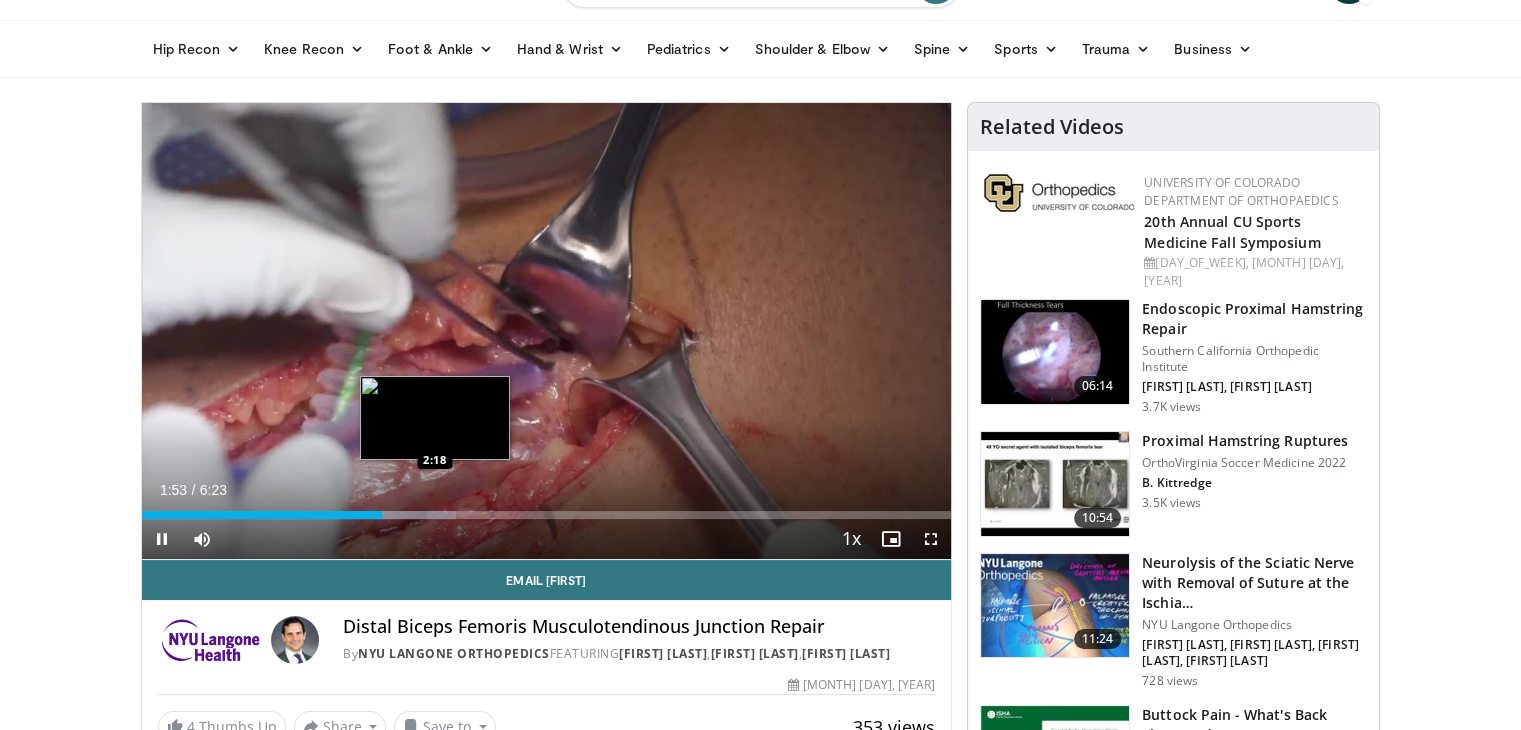 click on "Loaded :  38.79% 1:53 2:18" at bounding box center [547, 515] 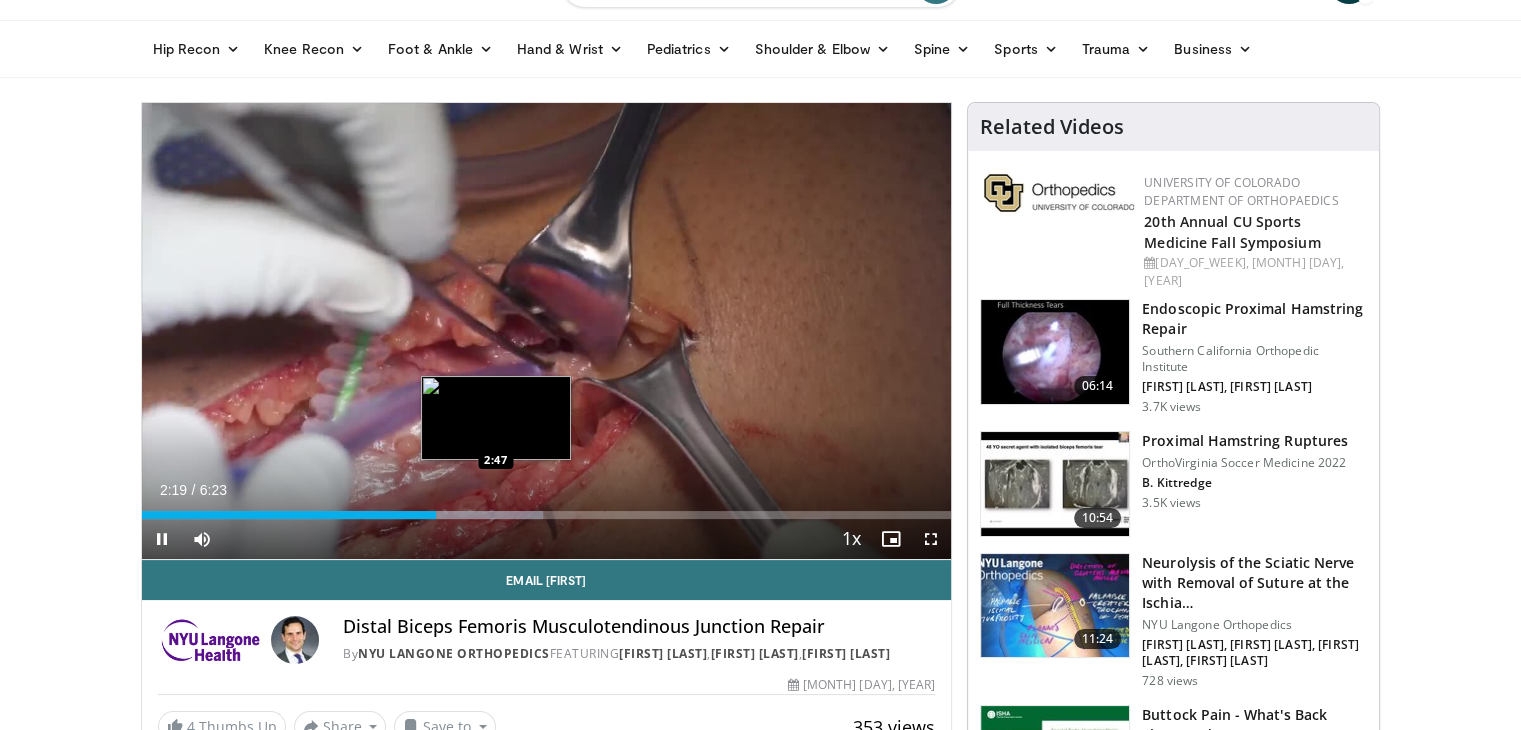 click at bounding box center [458, 515] 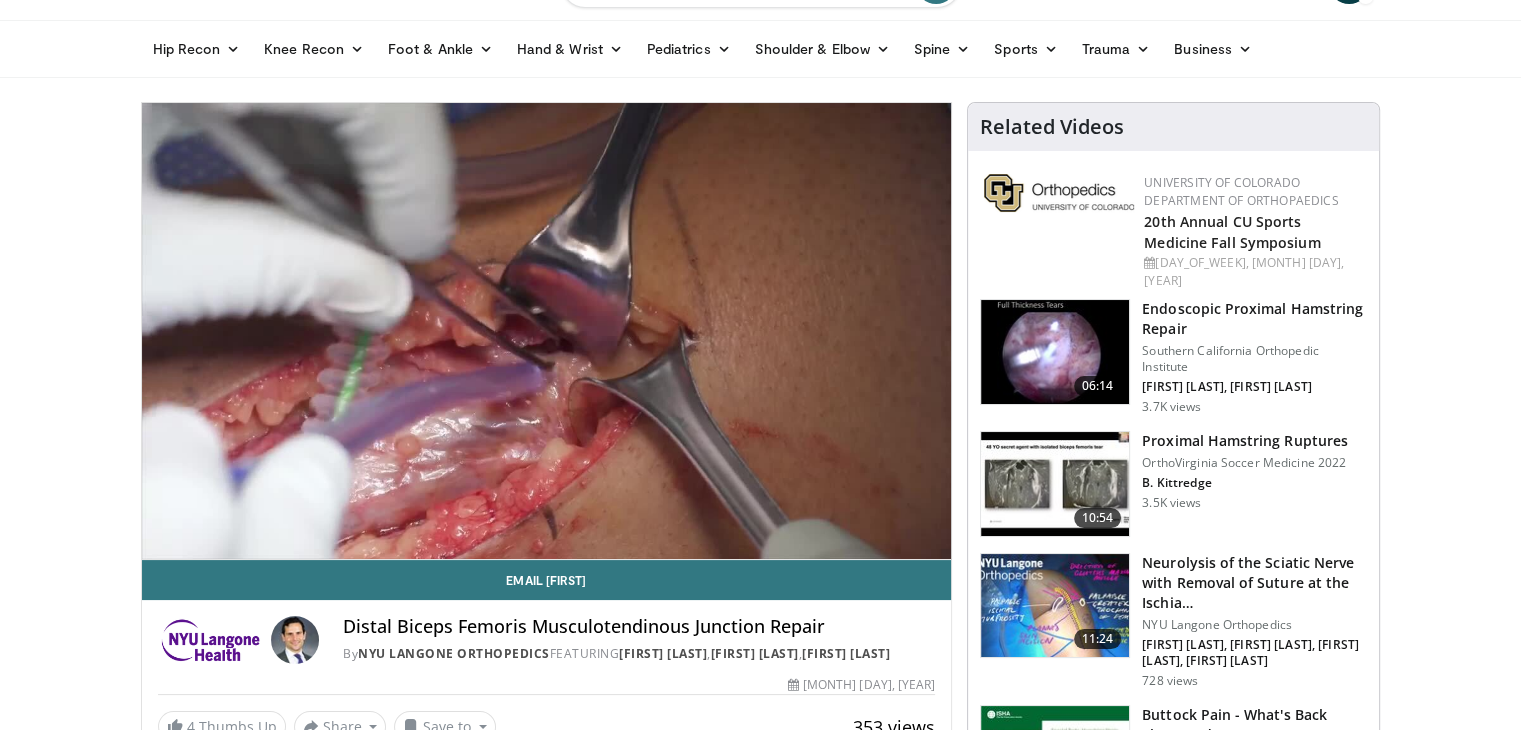 click on "353 views
December 11, 2024" at bounding box center (547, 685) 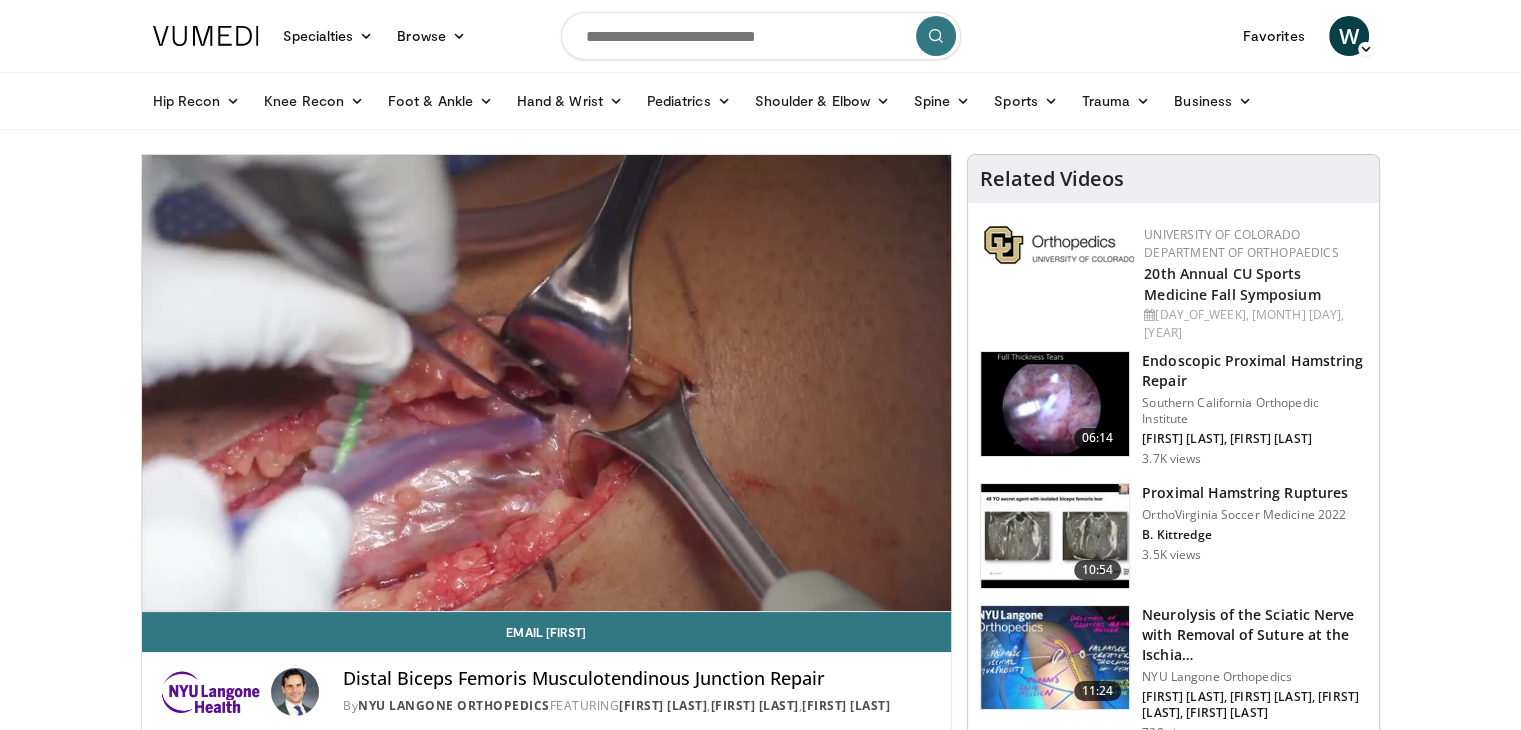 click at bounding box center (761, 36) 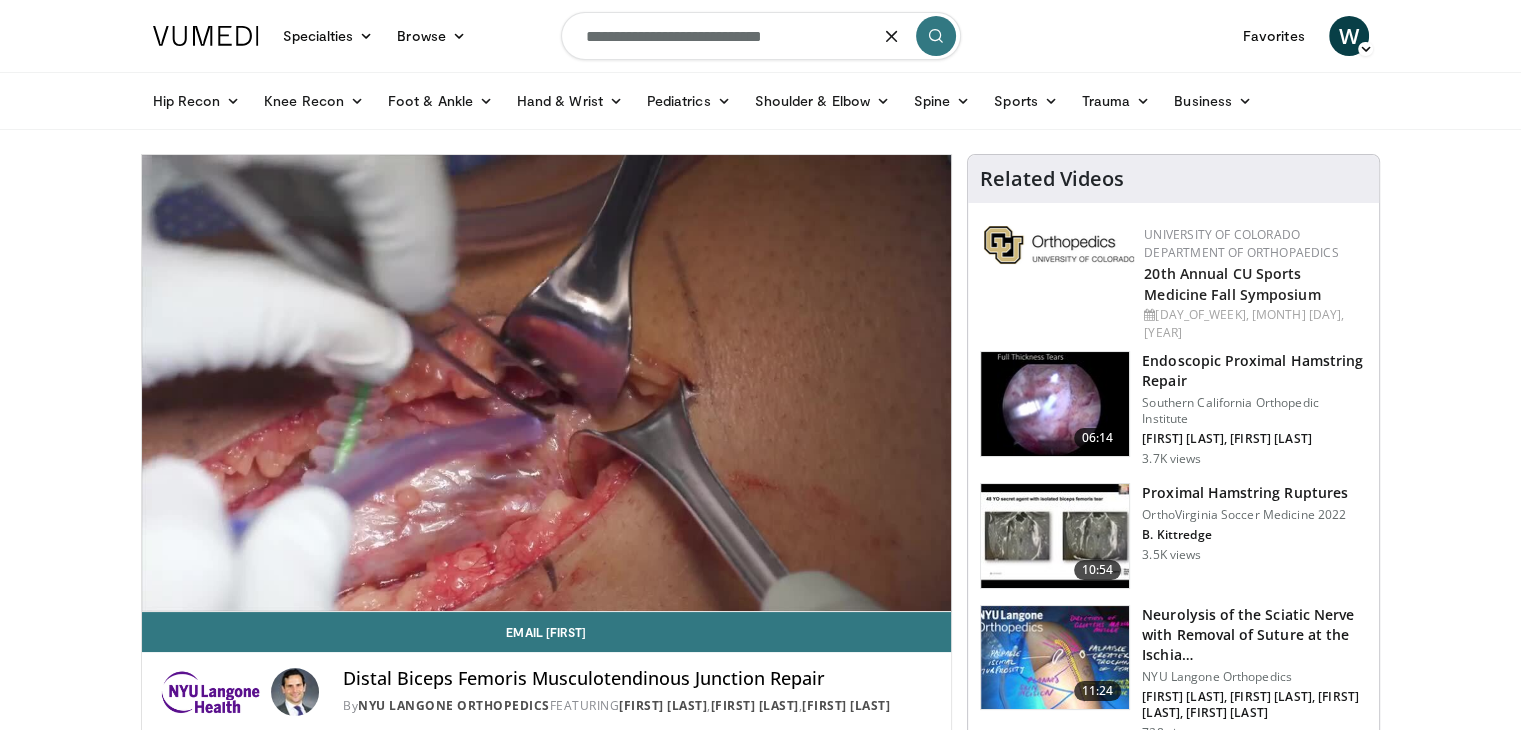 type on "**********" 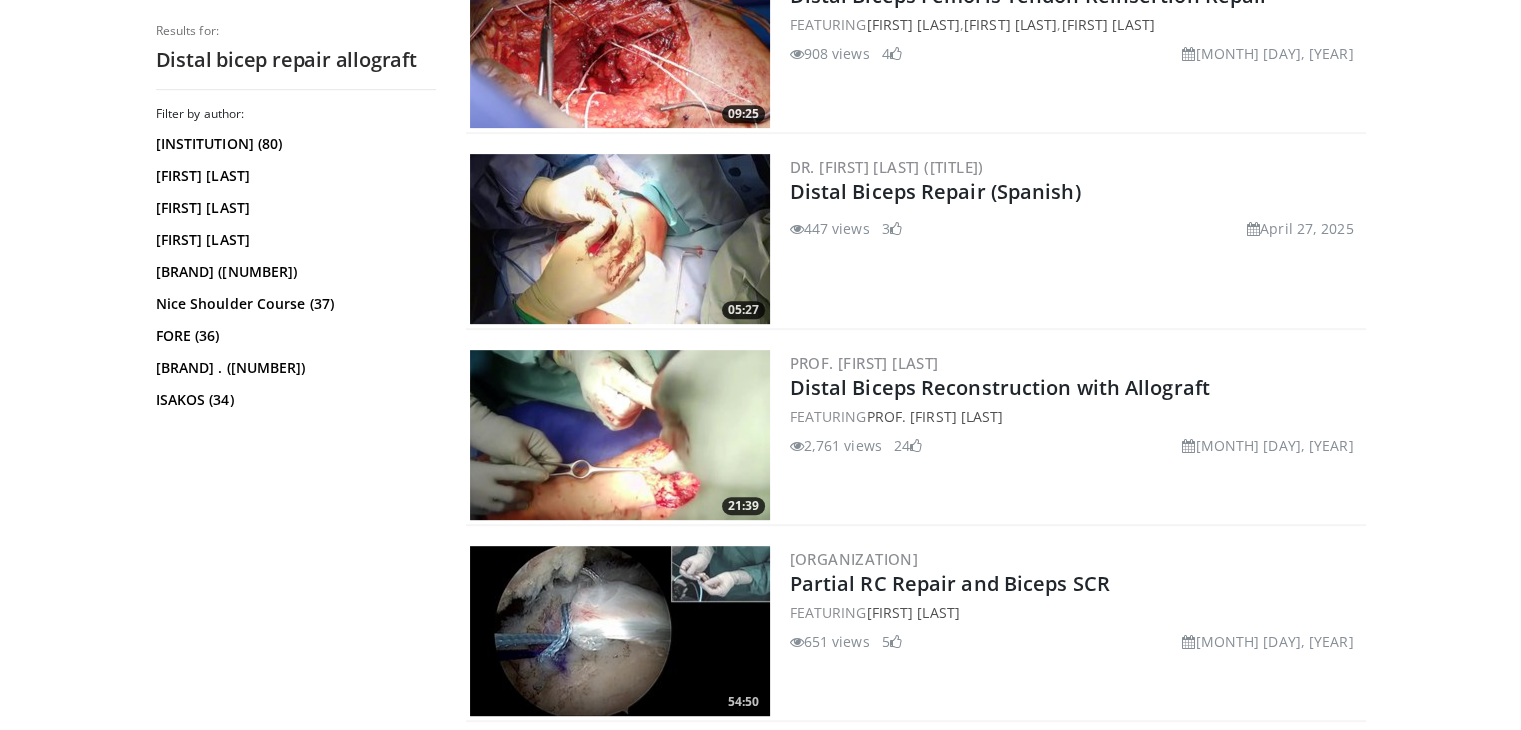 scroll, scrollTop: 880, scrollLeft: 0, axis: vertical 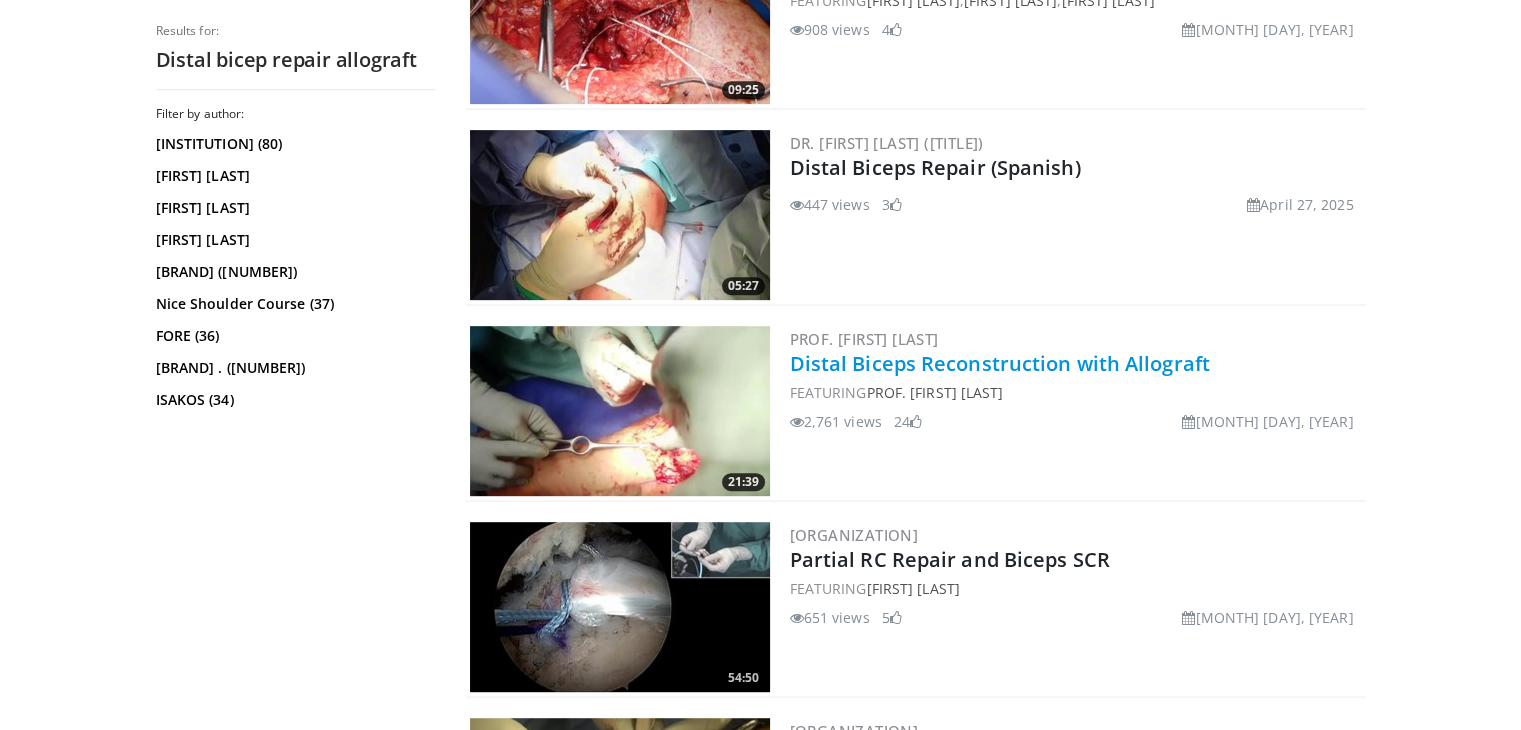 click on "Distal Biceps Reconstruction with Allograft" at bounding box center [1000, 363] 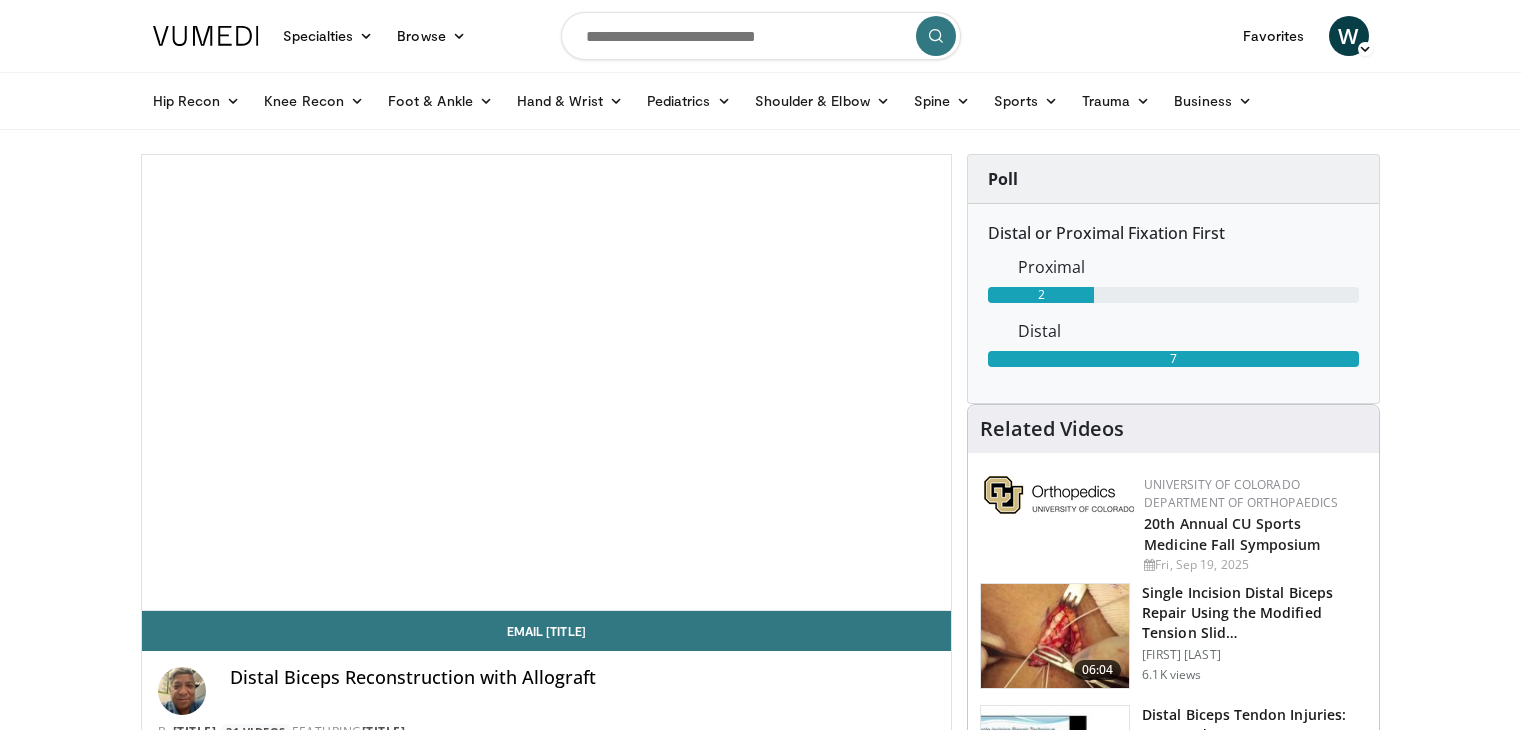 scroll, scrollTop: 0, scrollLeft: 0, axis: both 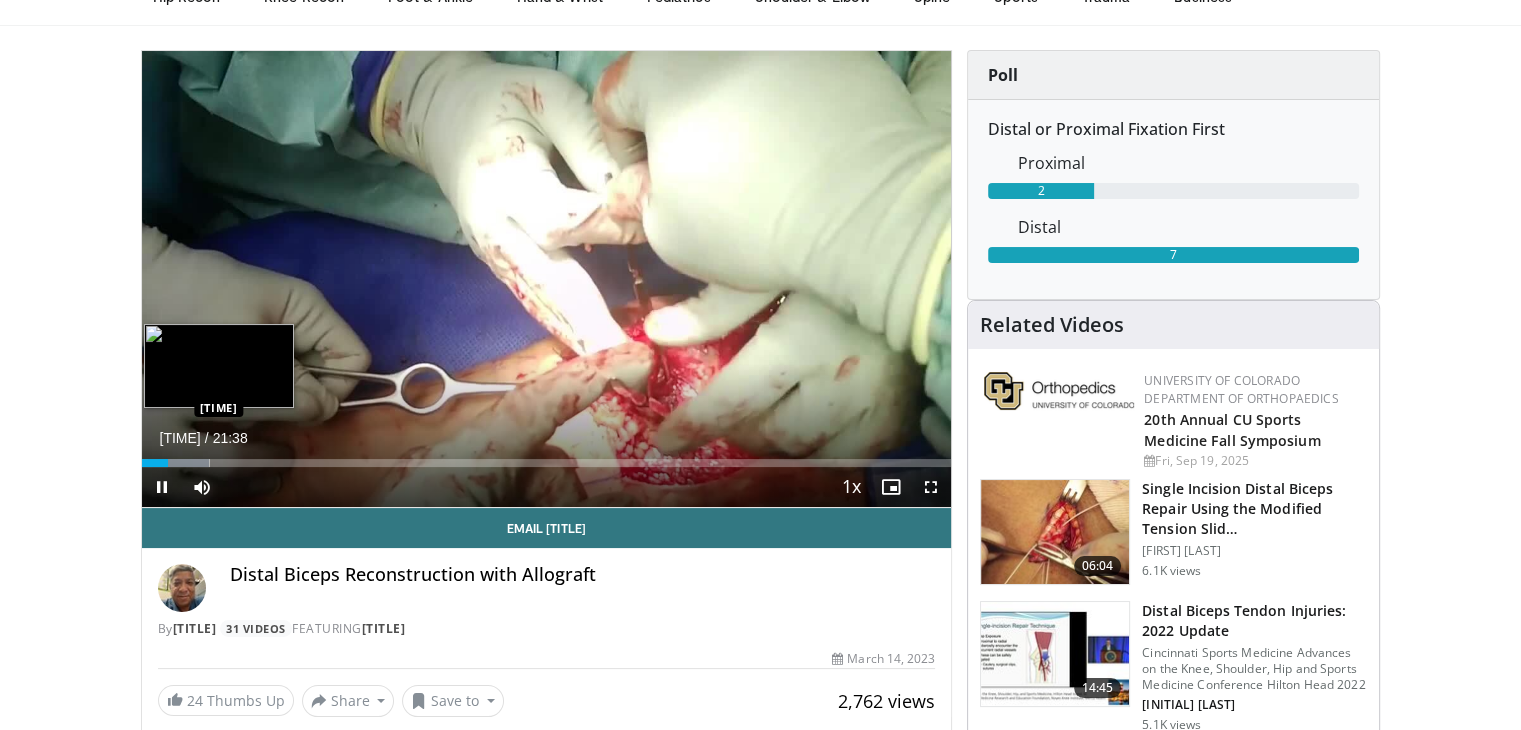 click on "Loaded :  8.40% 00:42 01:31" at bounding box center (547, 463) 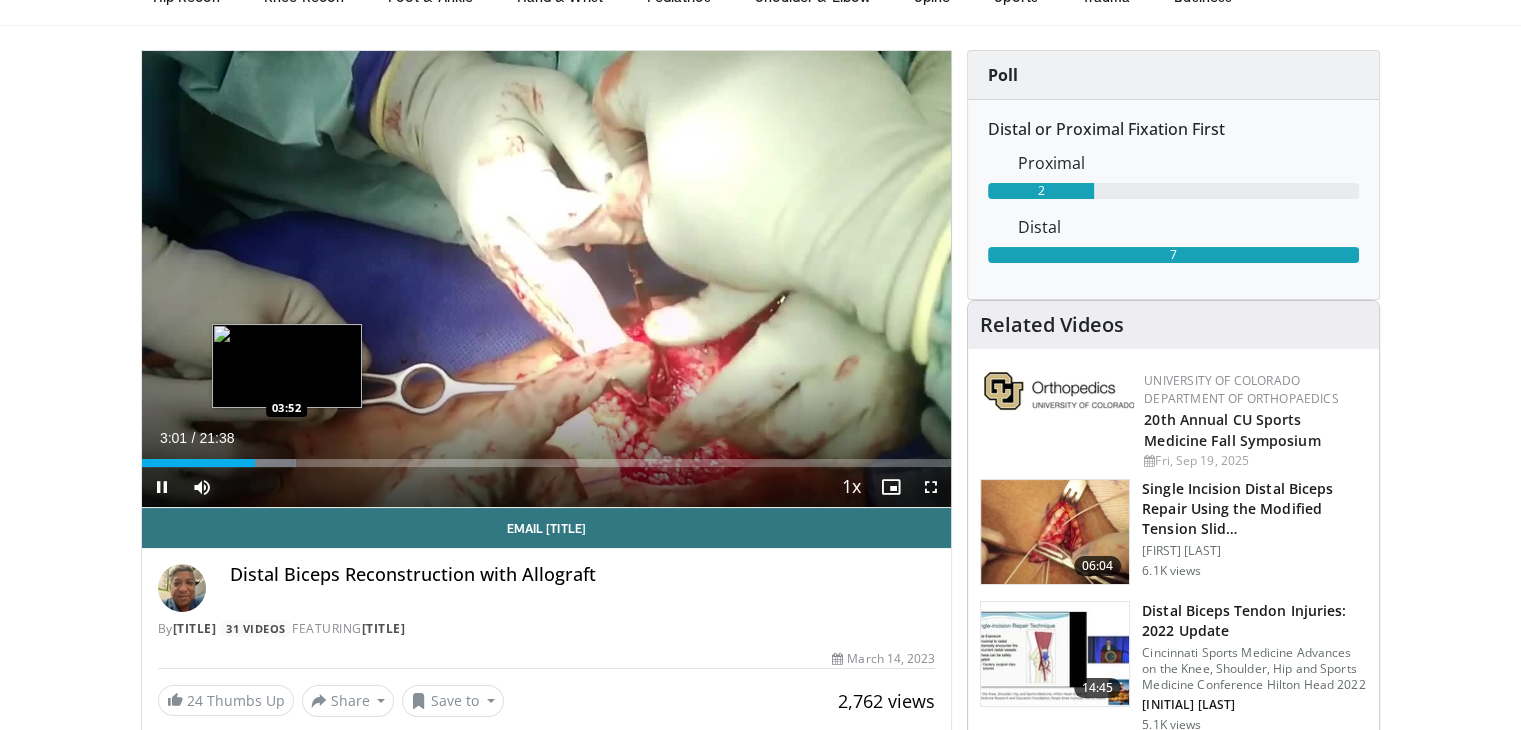 click at bounding box center (266, 463) 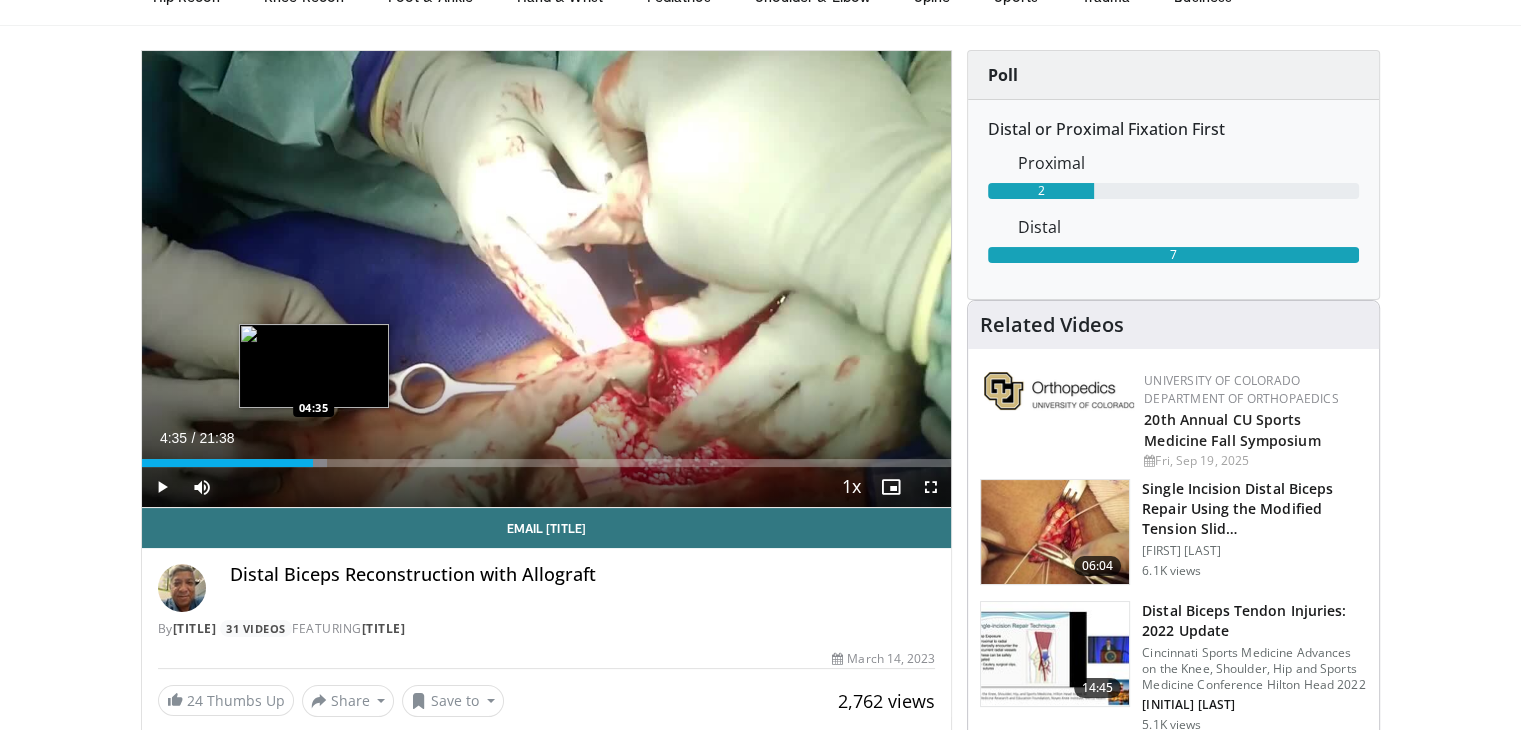 click on "Loaded :  22.91% 04:35 04:35" at bounding box center [547, 463] 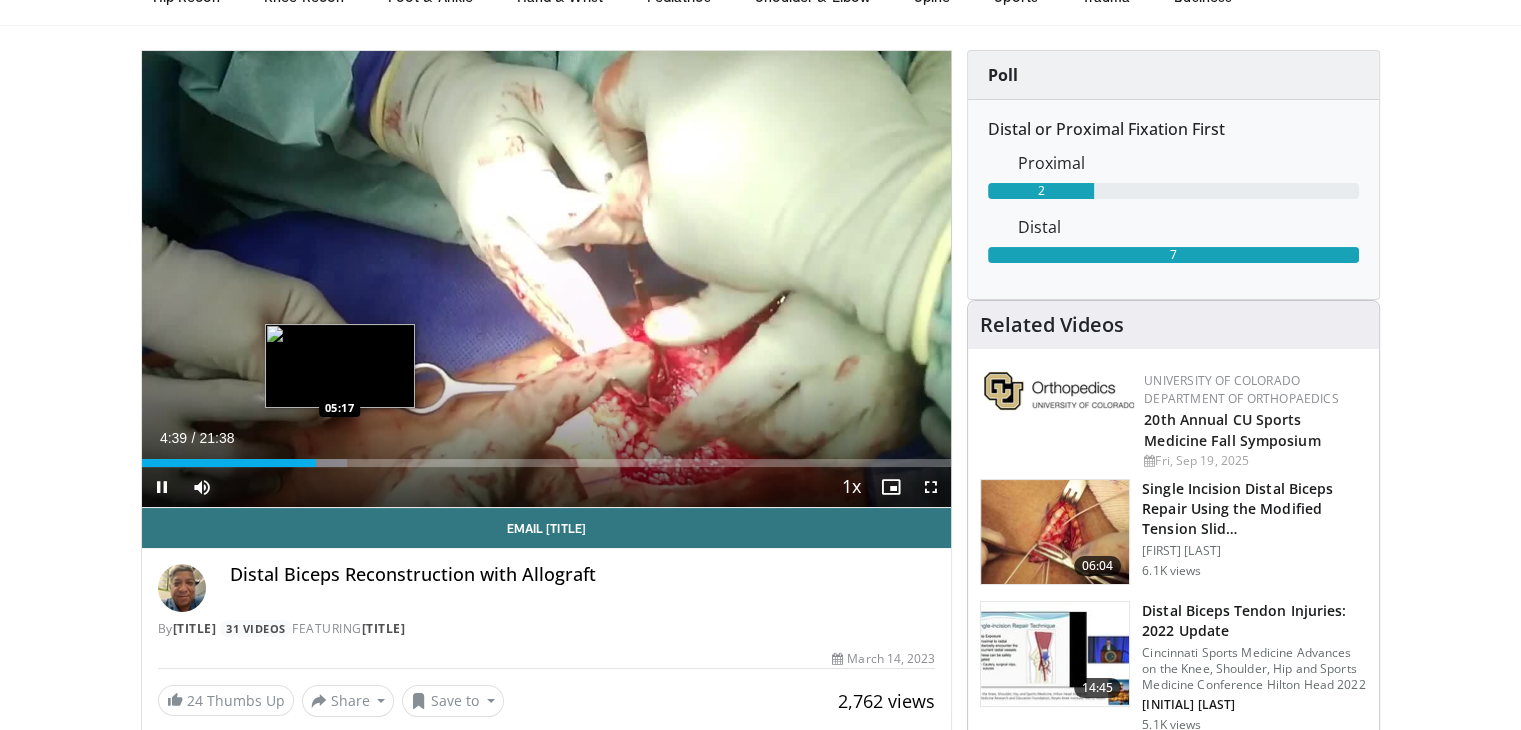 click at bounding box center (321, 463) 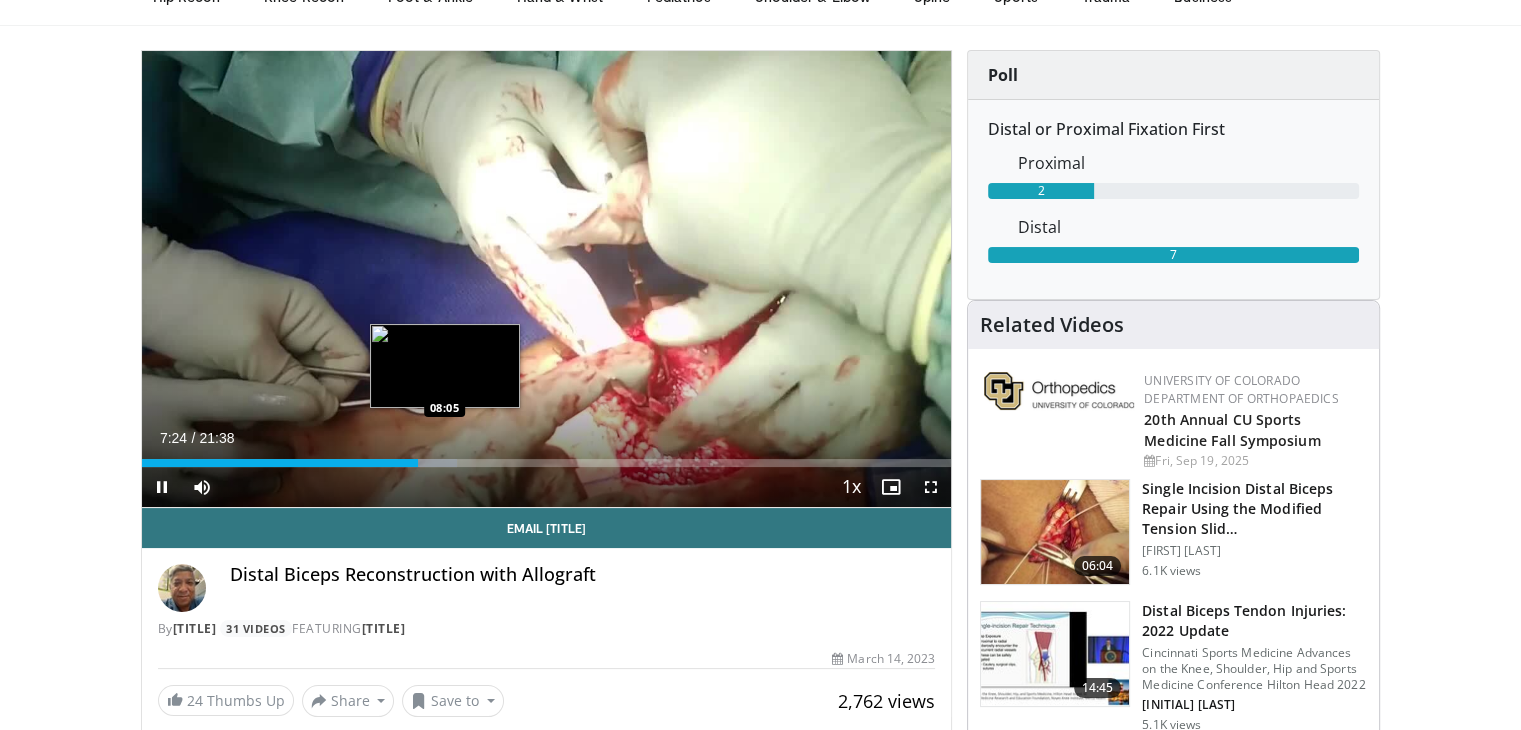 click on "Loaded :  38.95% 07:24 08:05" at bounding box center [547, 463] 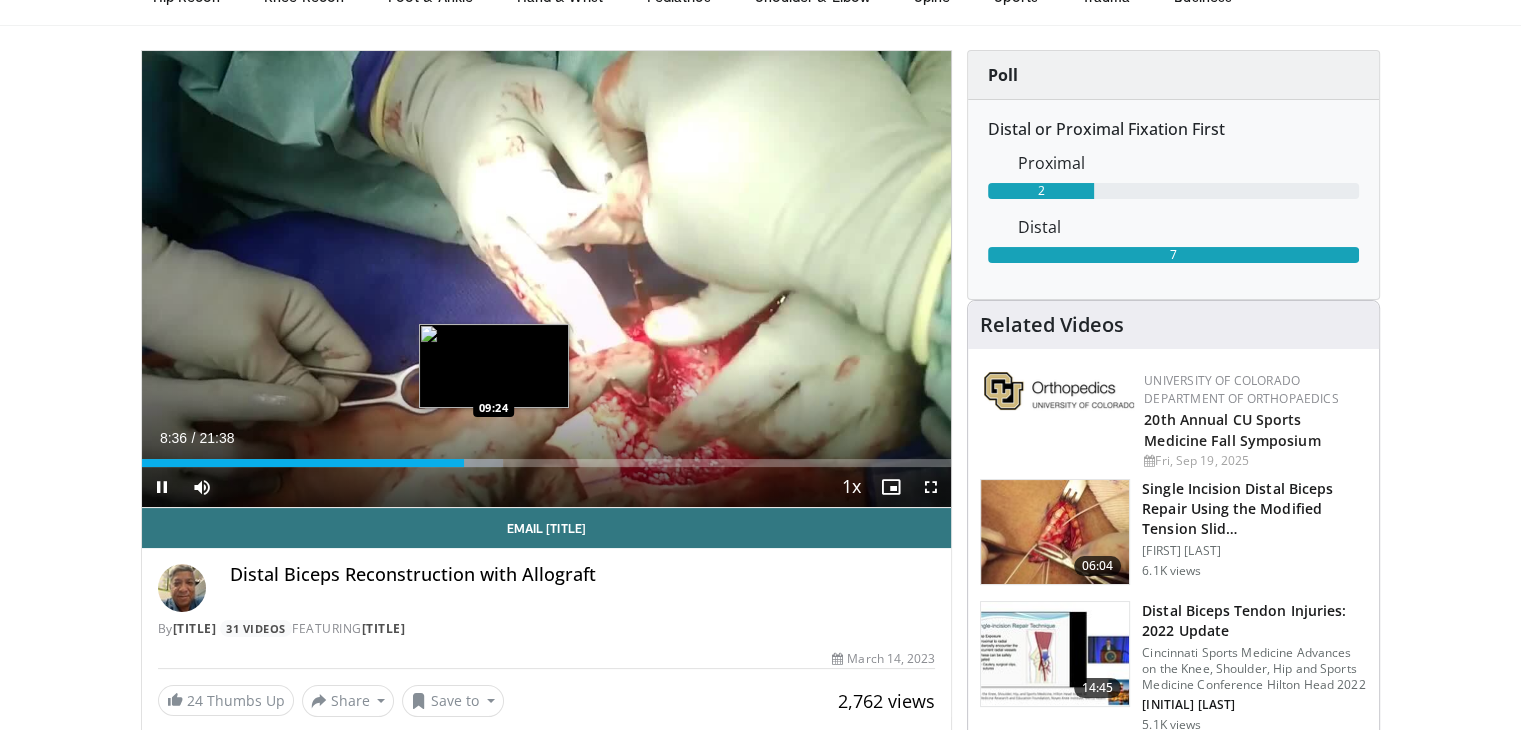 click on "Loaded :  44.70% 08:36 09:24" at bounding box center (547, 463) 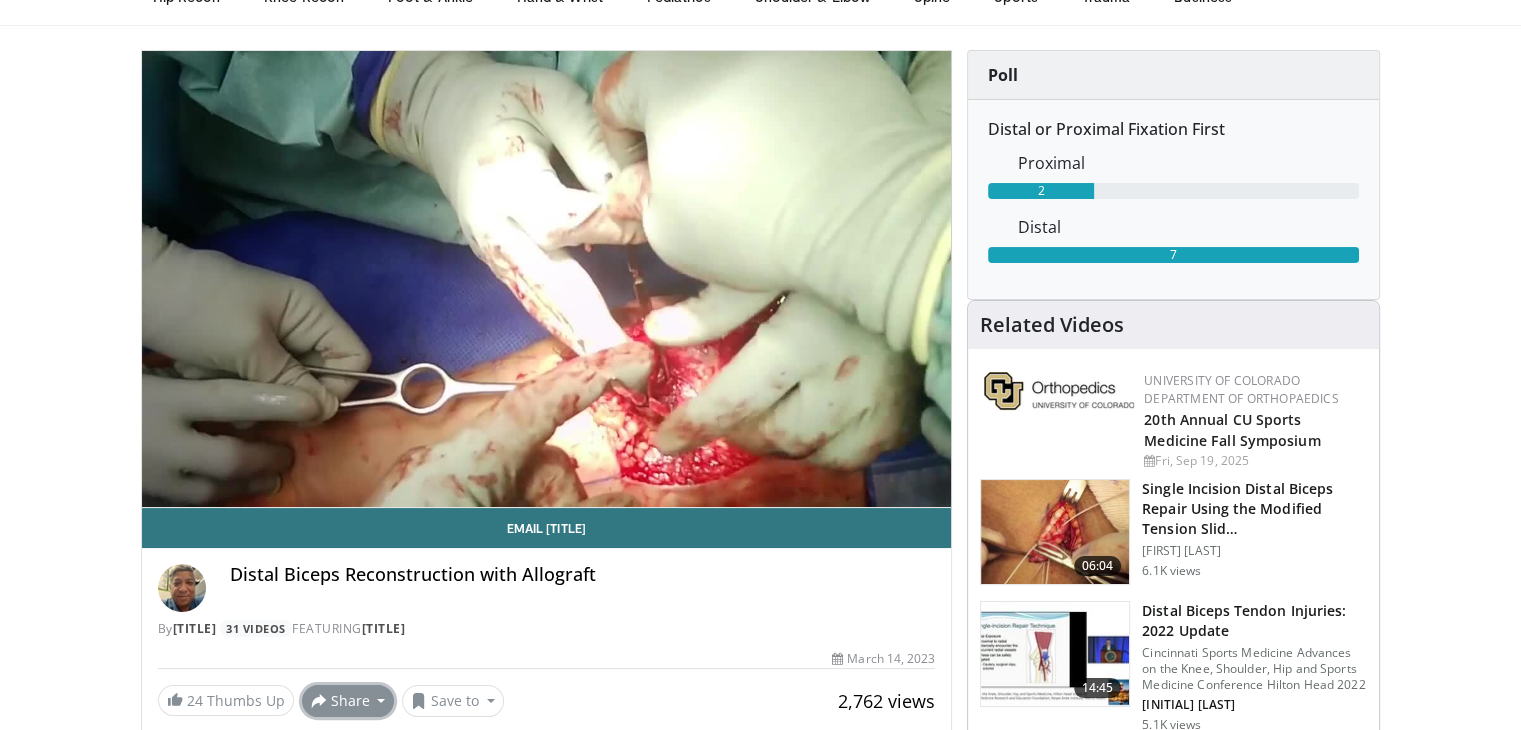 click on "Share" at bounding box center (348, 701) 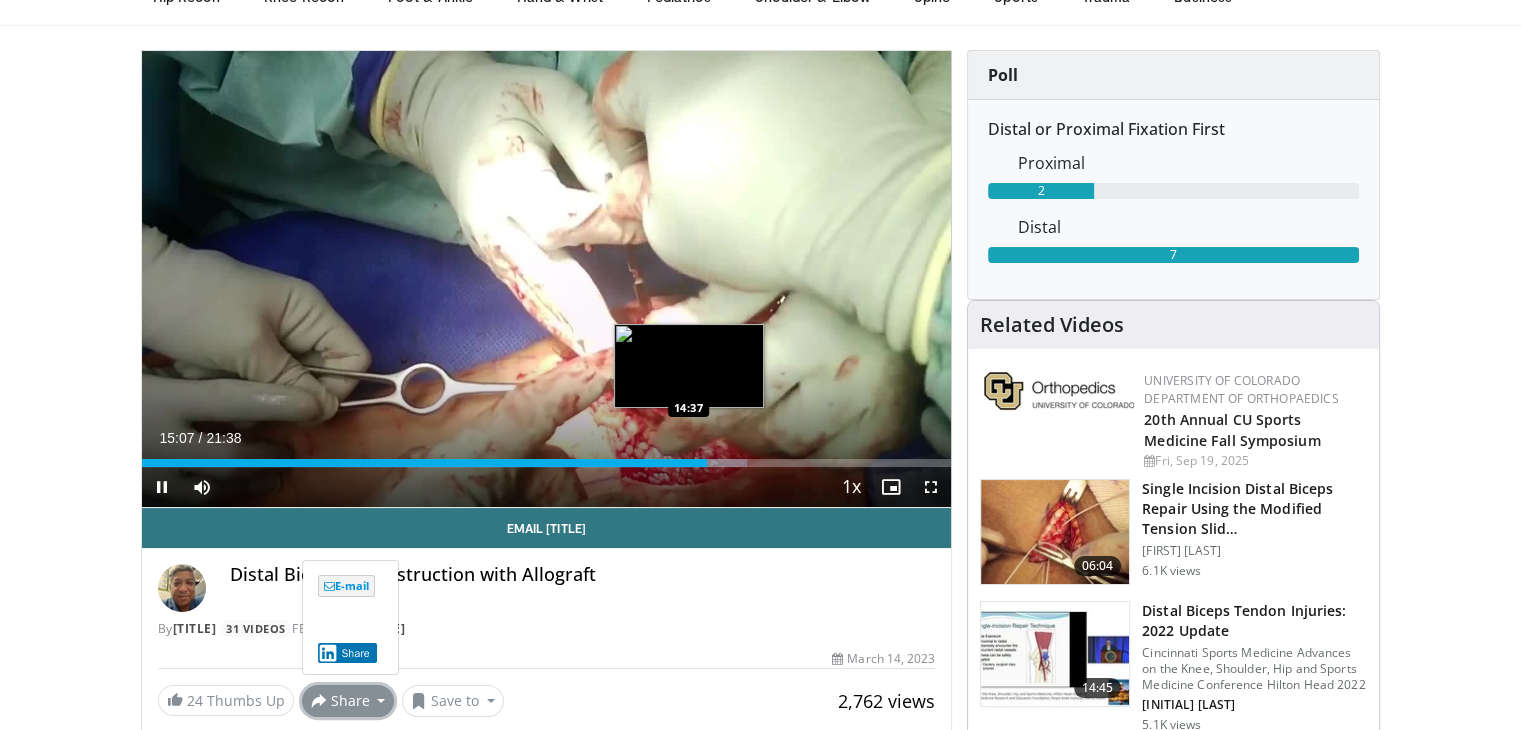 click on "15:07" at bounding box center (425, 463) 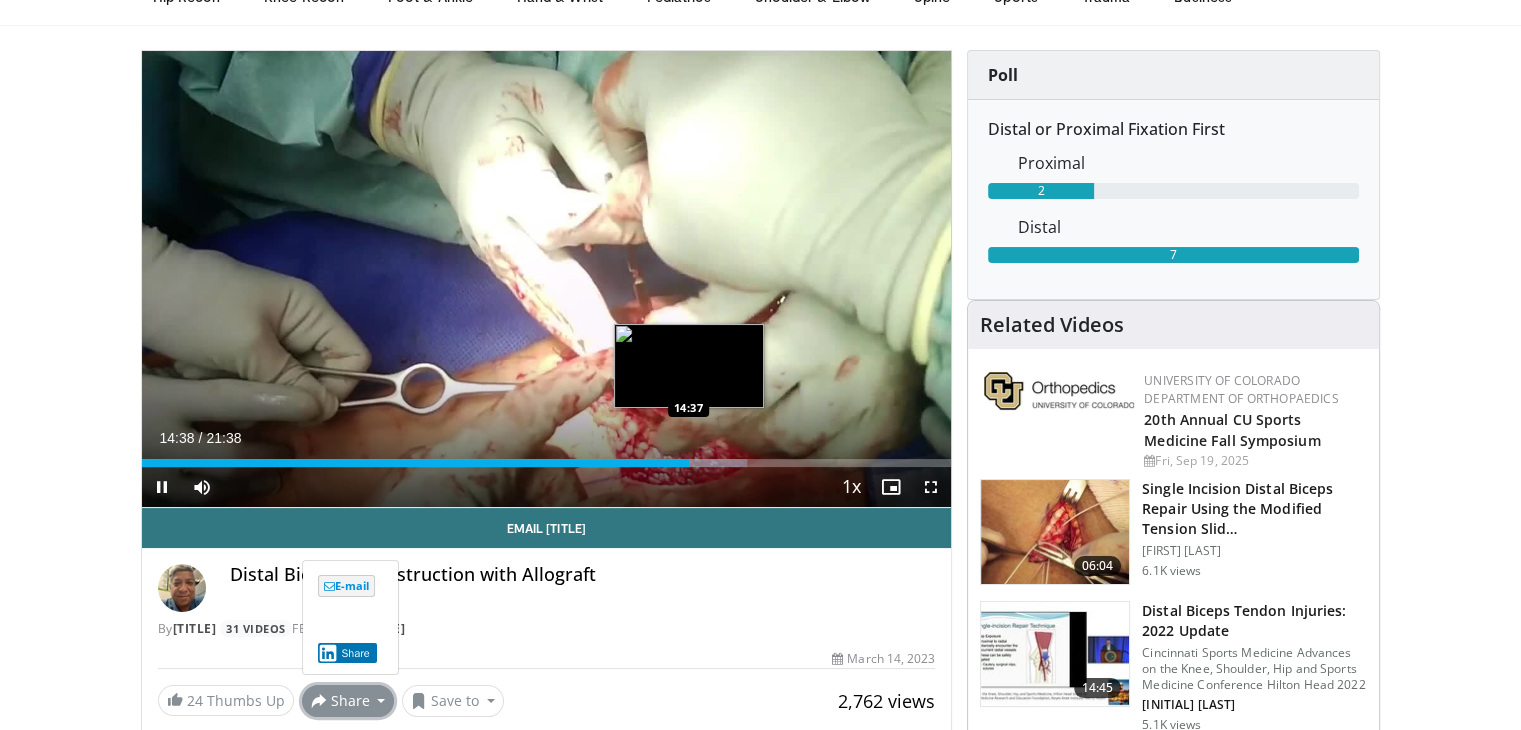 type 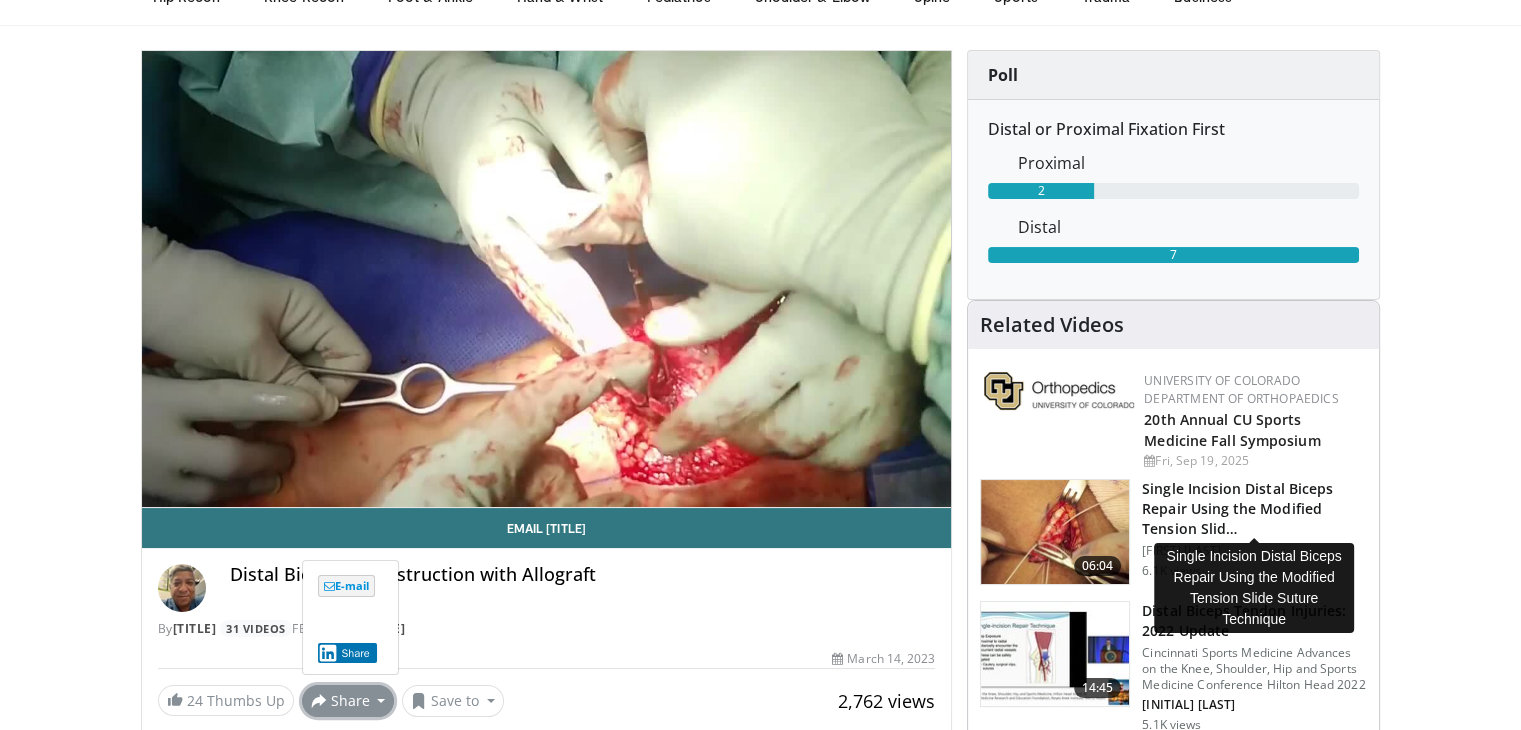 click on "Single Incision Distal Biceps Repair Using the Modified Tension Slid…" at bounding box center (1254, 509) 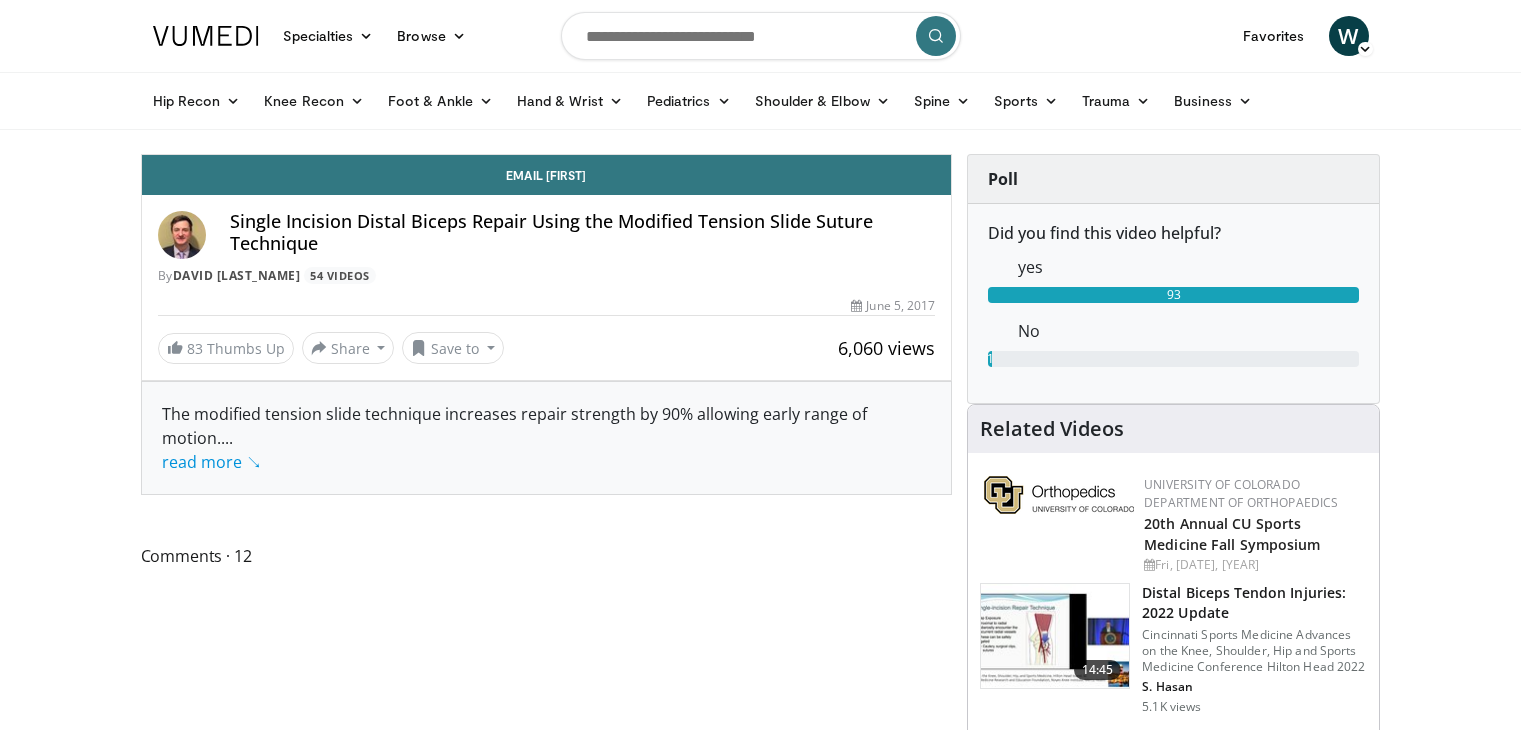 scroll, scrollTop: 0, scrollLeft: 0, axis: both 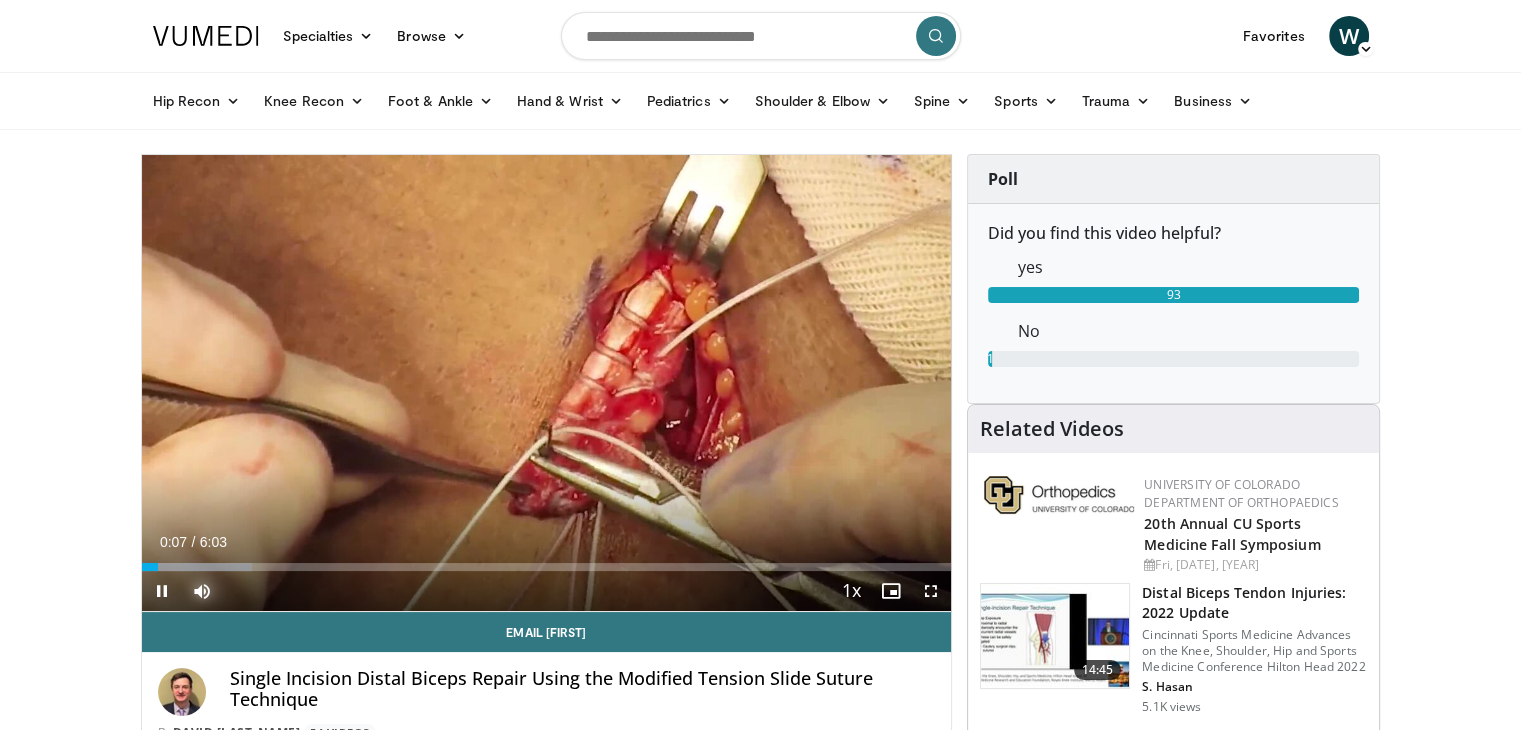 click at bounding box center (202, 591) 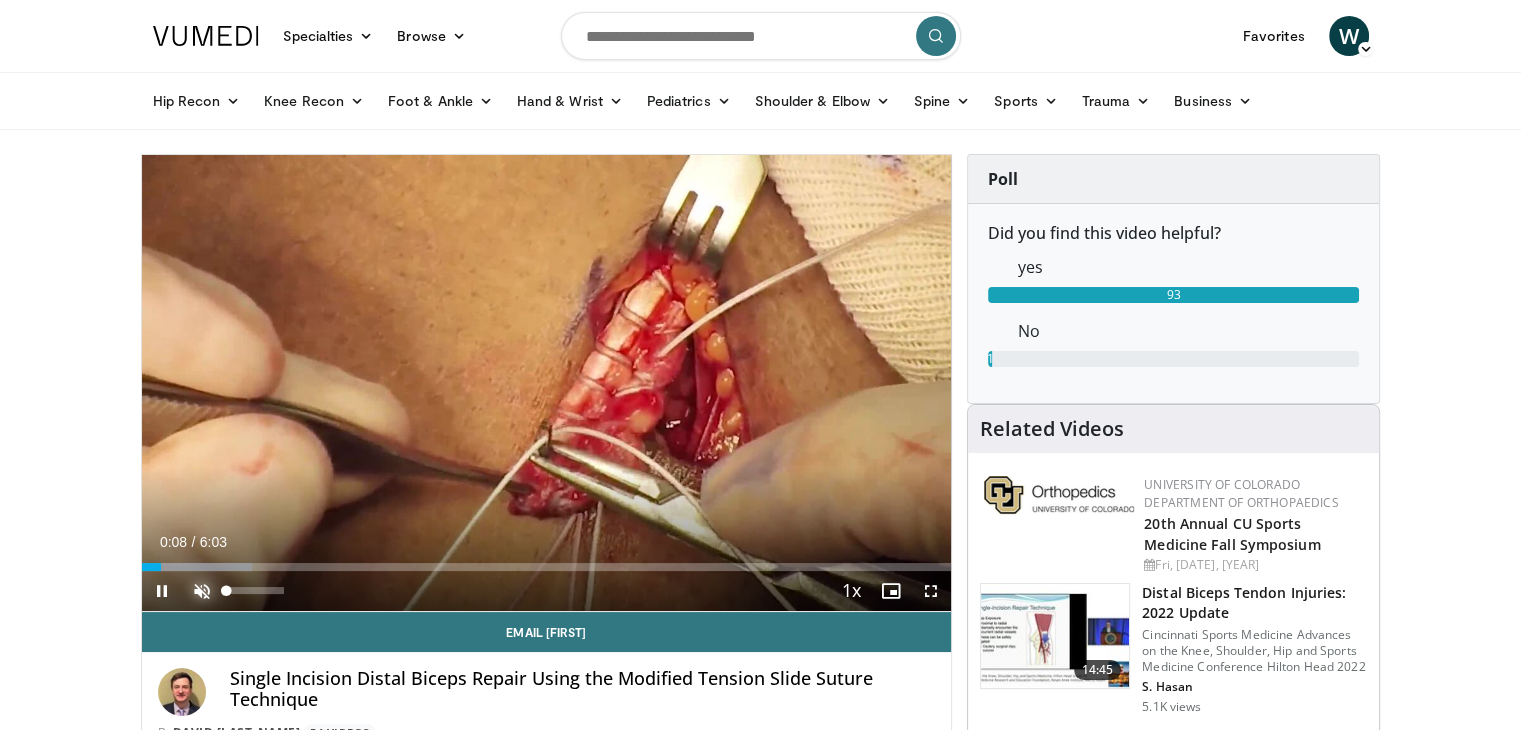 click at bounding box center [202, 591] 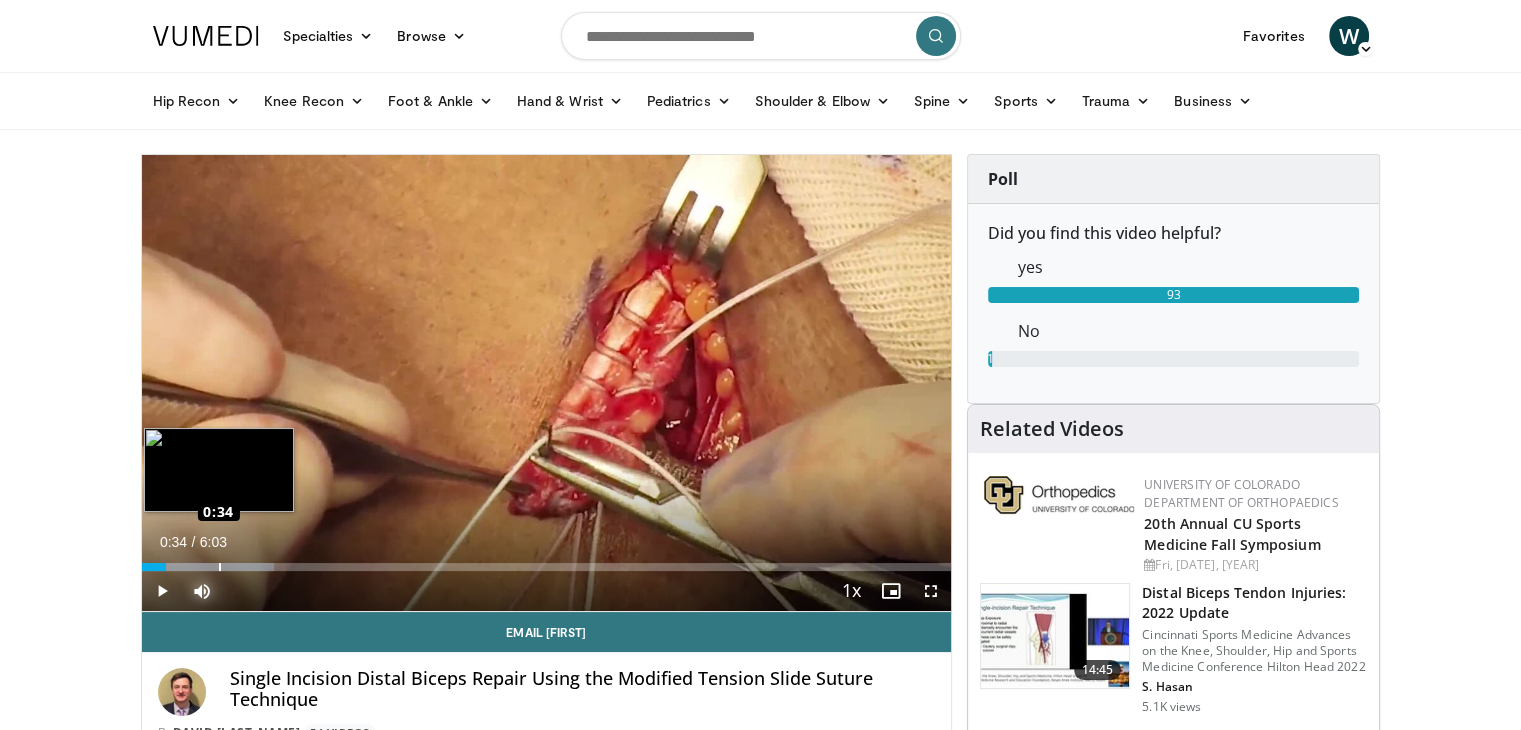 click on "Loaded :  16.38% 0:10 0:34" at bounding box center [547, 567] 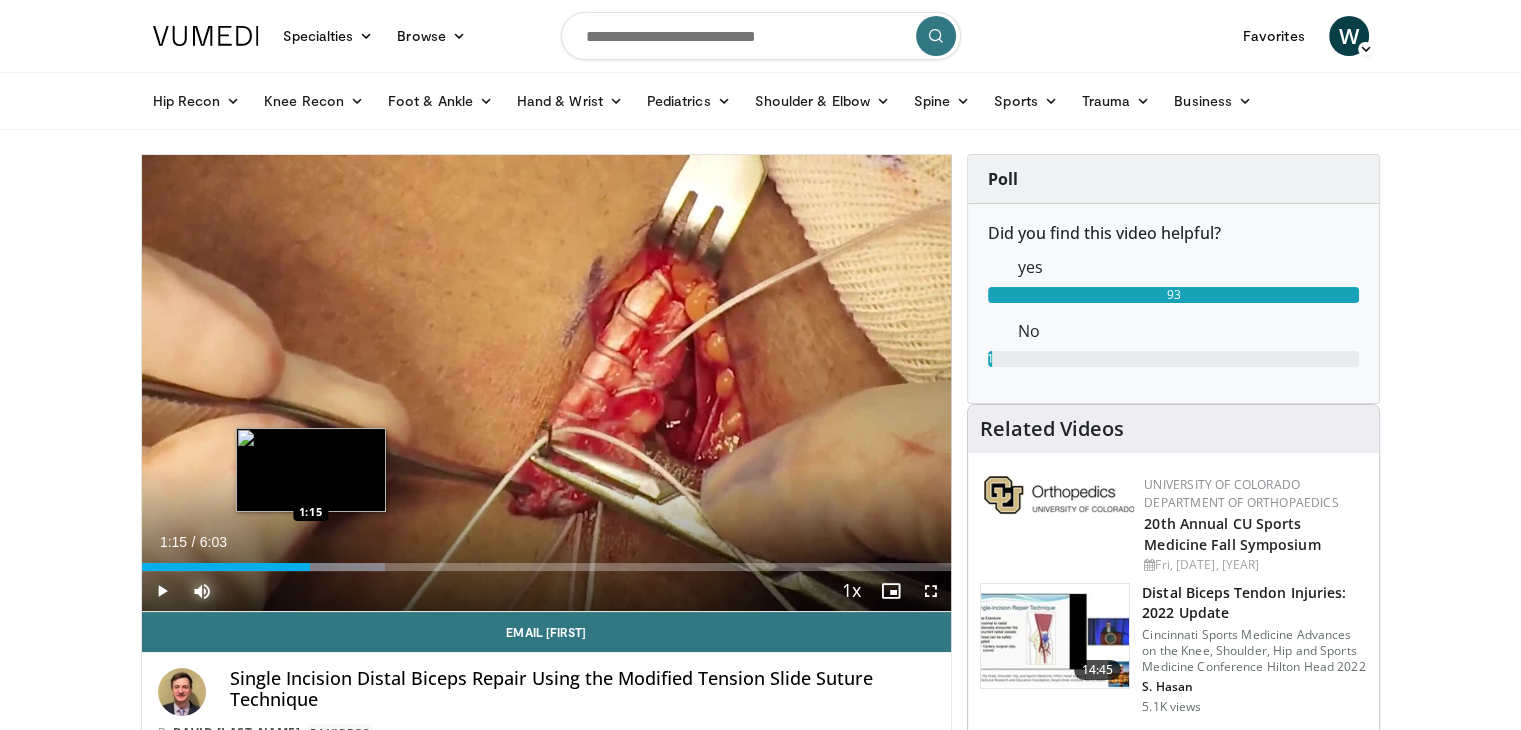 click on "Loaded :  30.04% 1:15 1:15" at bounding box center (547, 567) 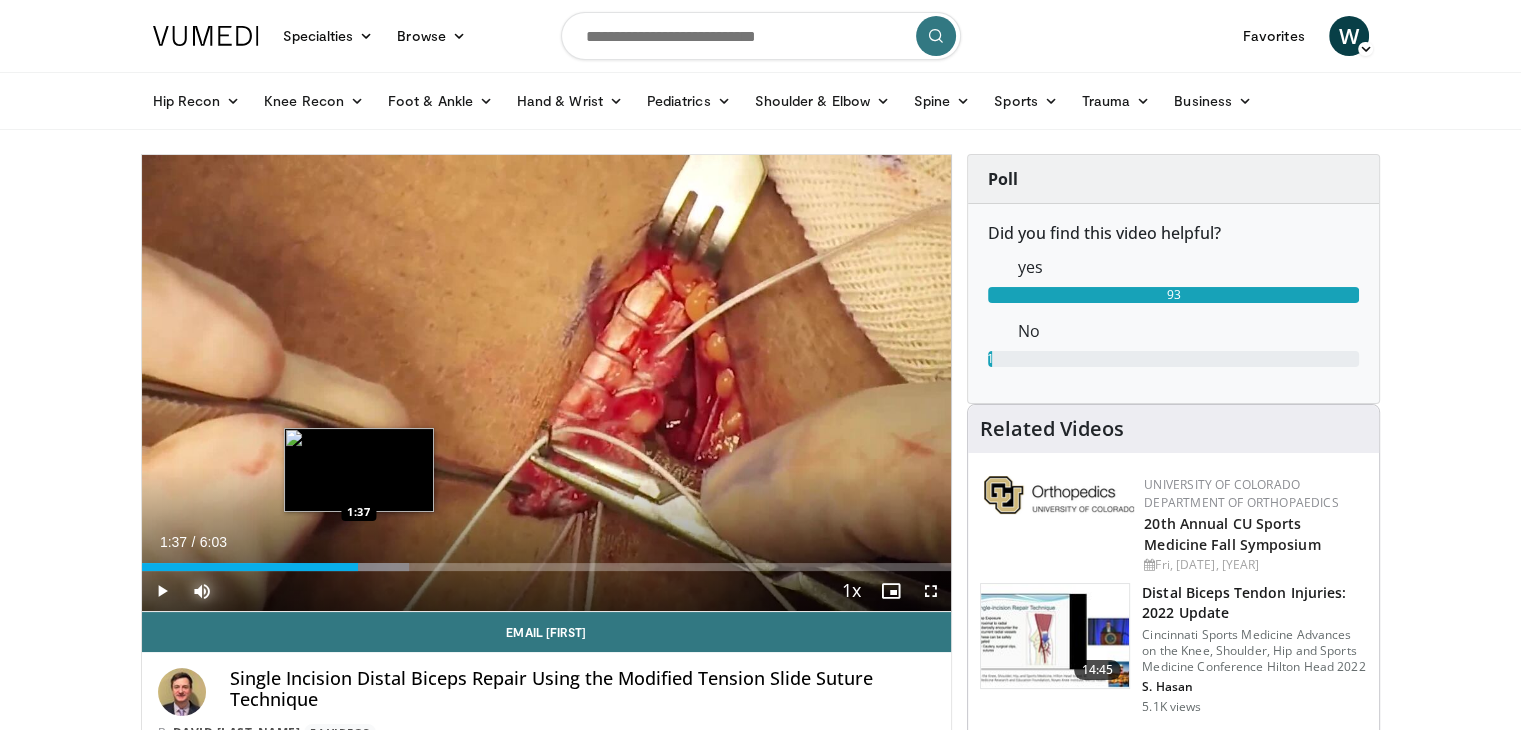 click on "Loaded :  33.07% 1:37 1:37" at bounding box center [547, 561] 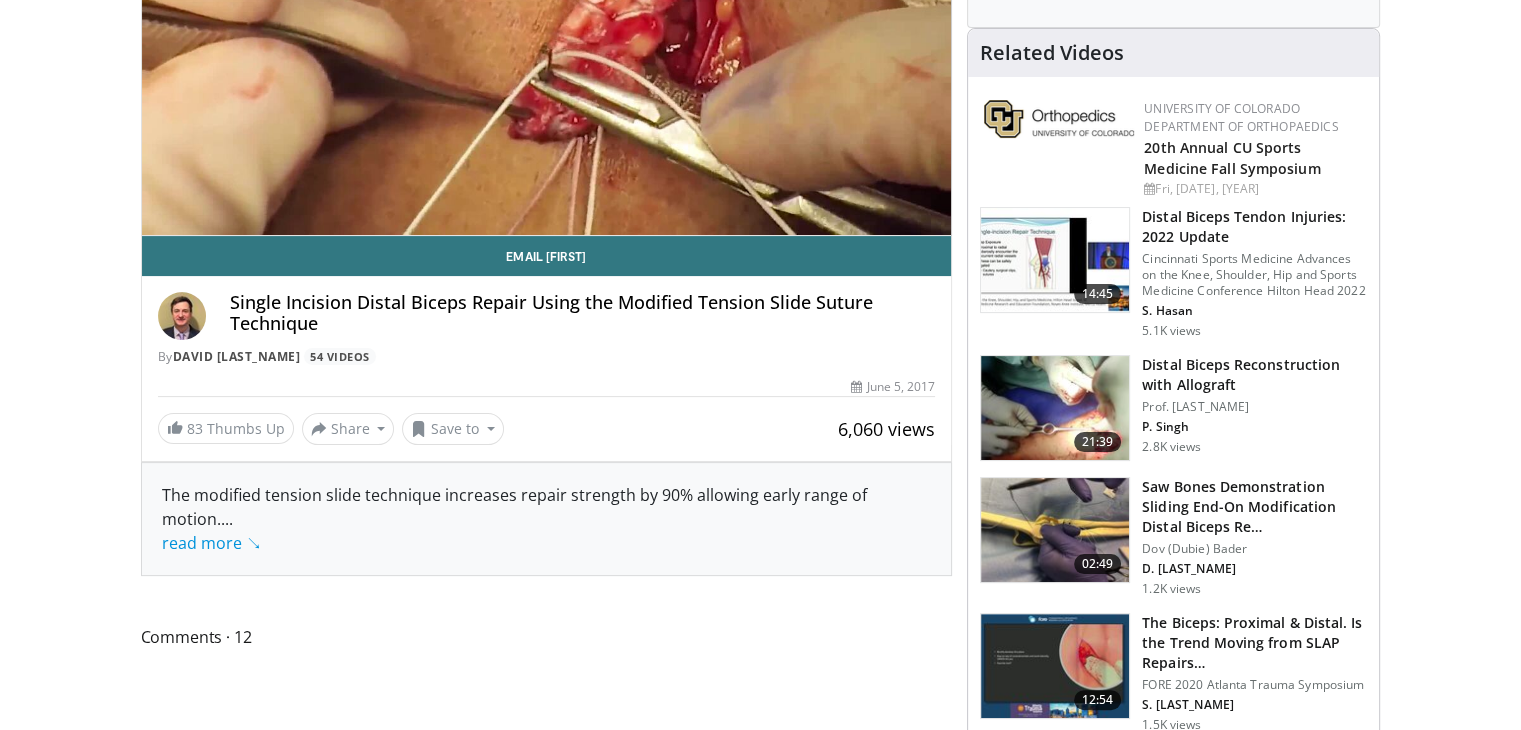 scroll, scrollTop: 0, scrollLeft: 0, axis: both 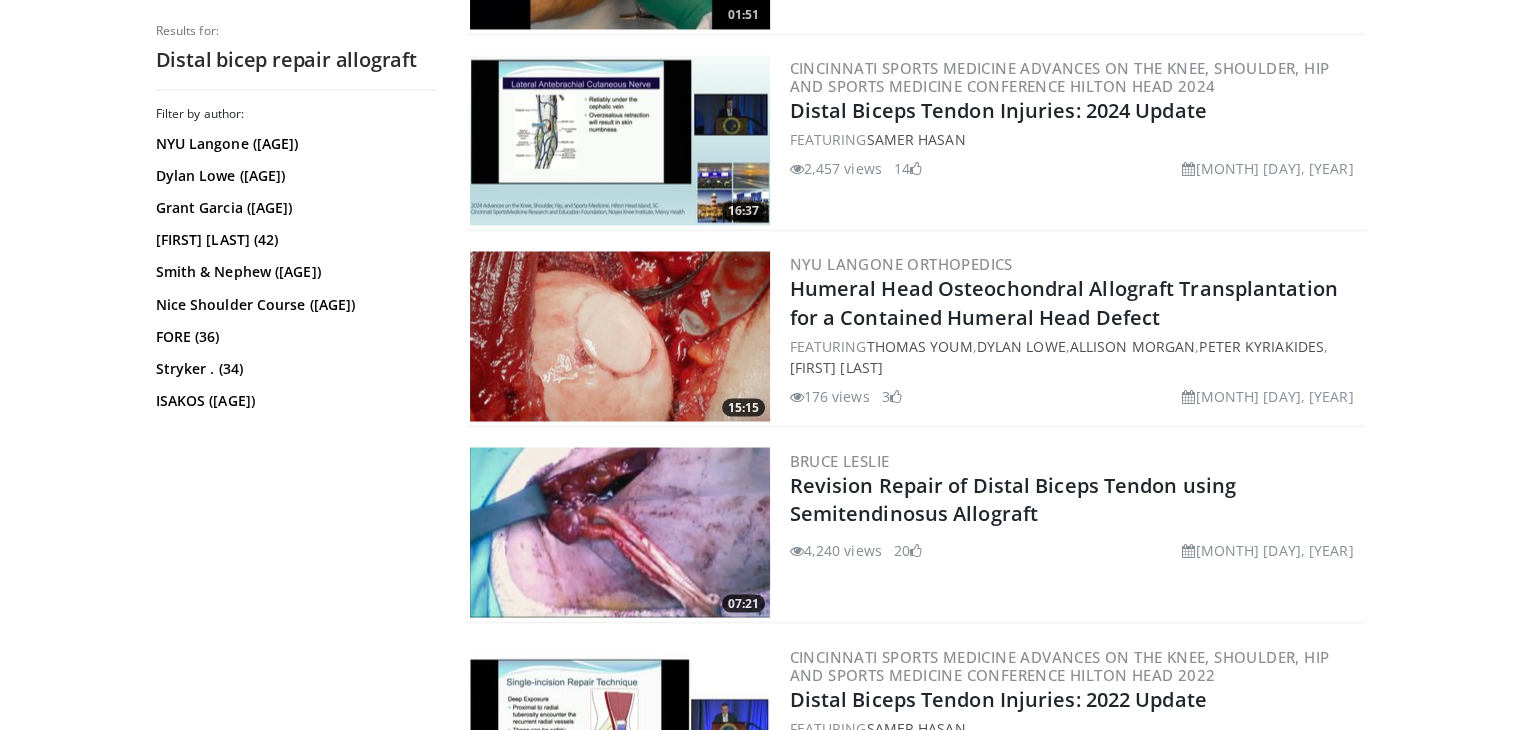 click at bounding box center [620, 532] 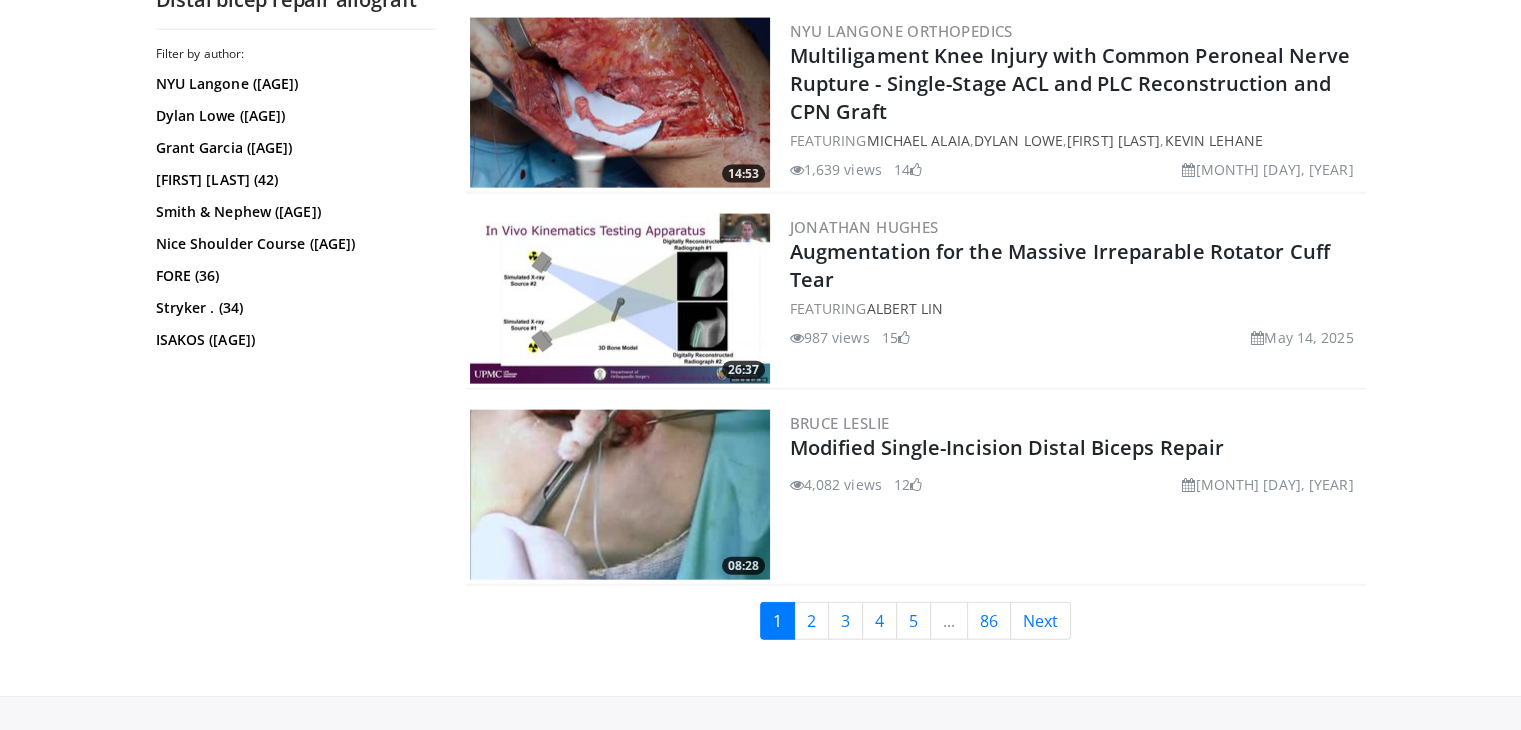 scroll, scrollTop: 4522, scrollLeft: 0, axis: vertical 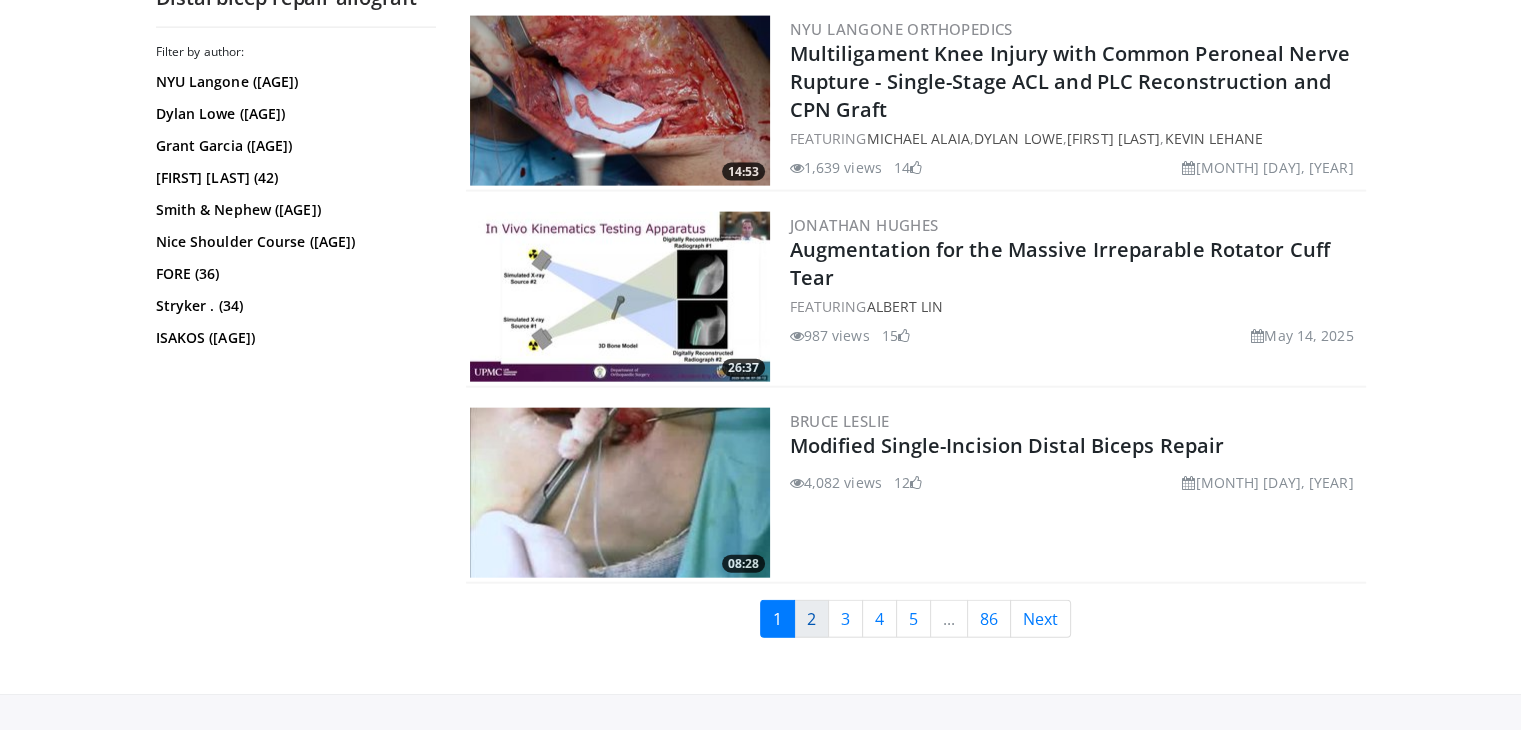 click on "2" at bounding box center (811, 619) 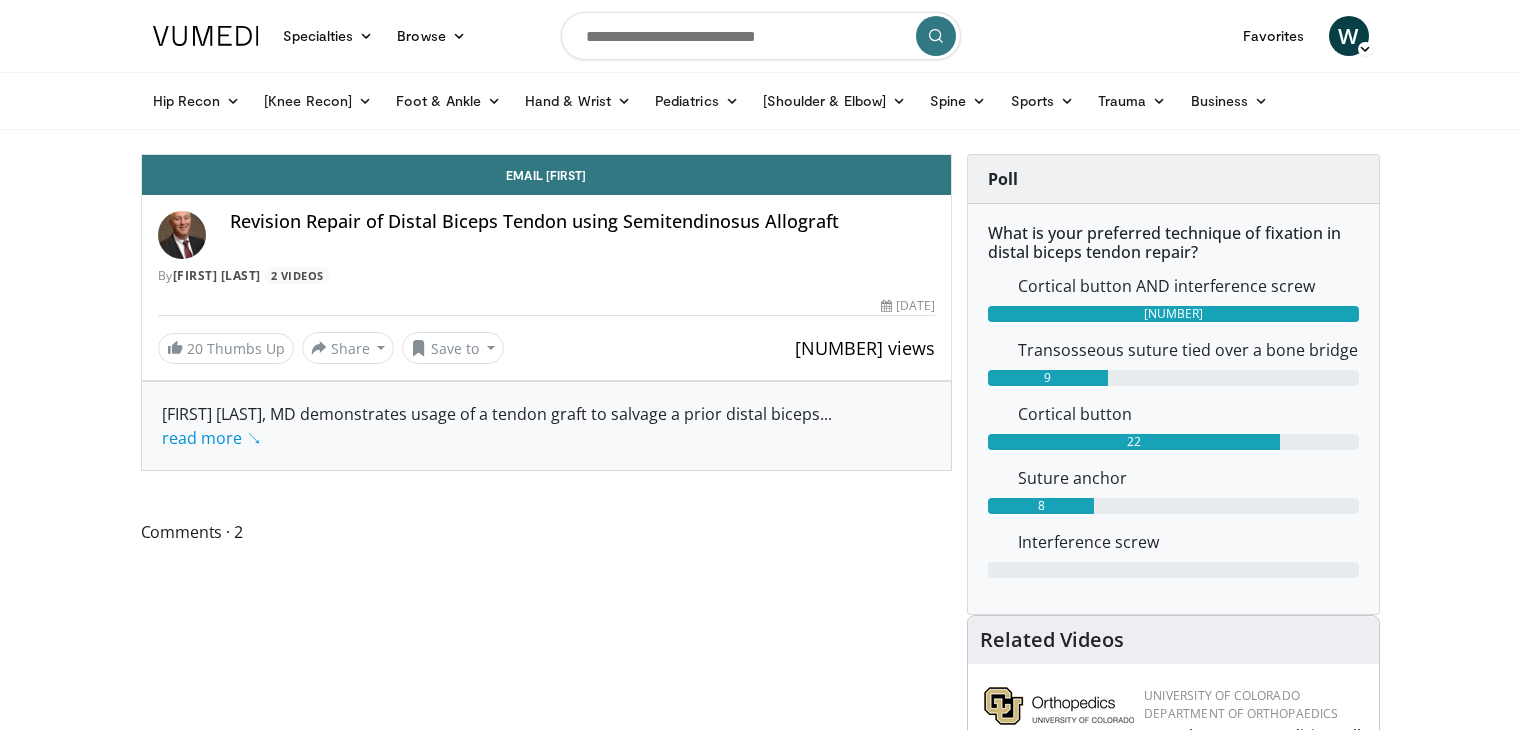 scroll, scrollTop: 0, scrollLeft: 0, axis: both 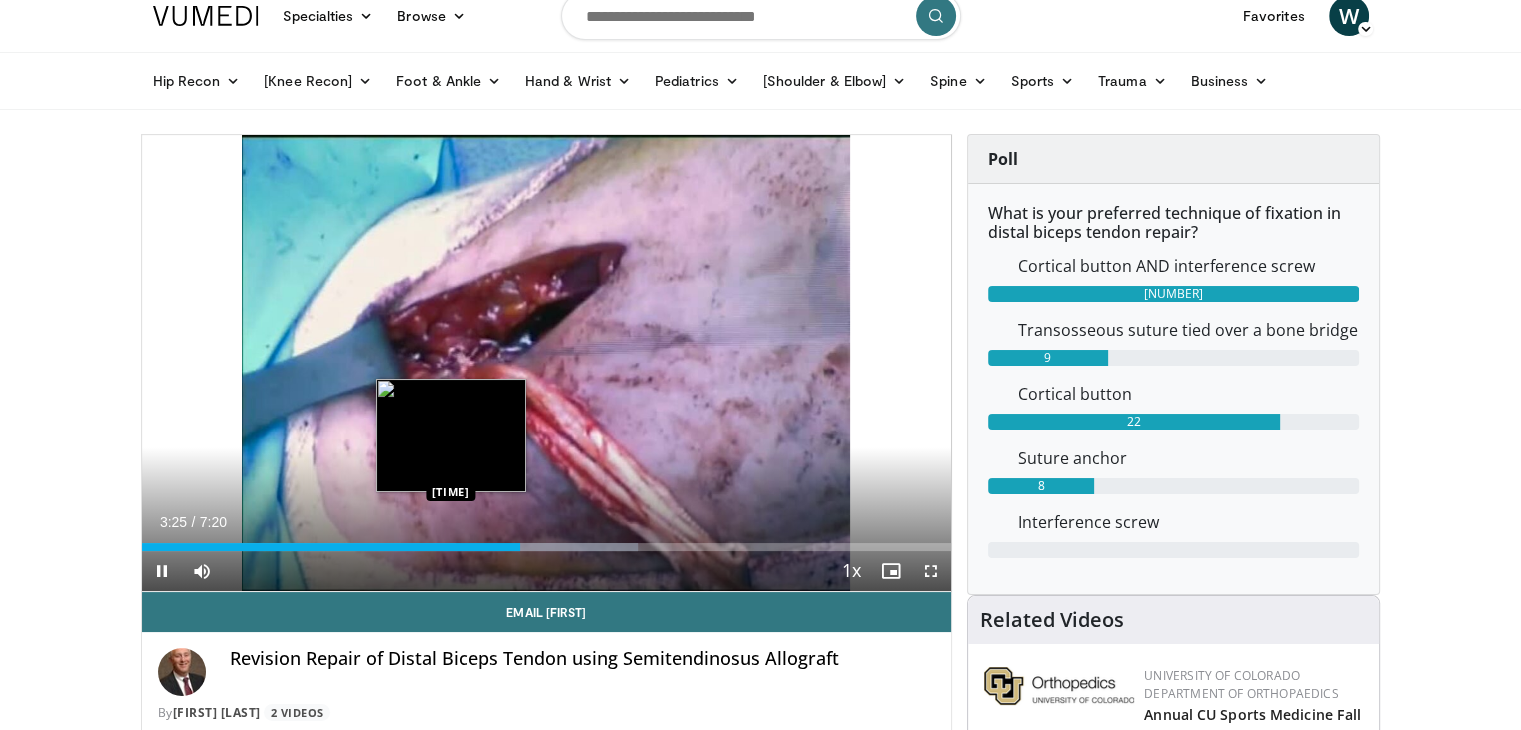 click on "Loaded :  61.35% 3:25 2:48" at bounding box center [547, 547] 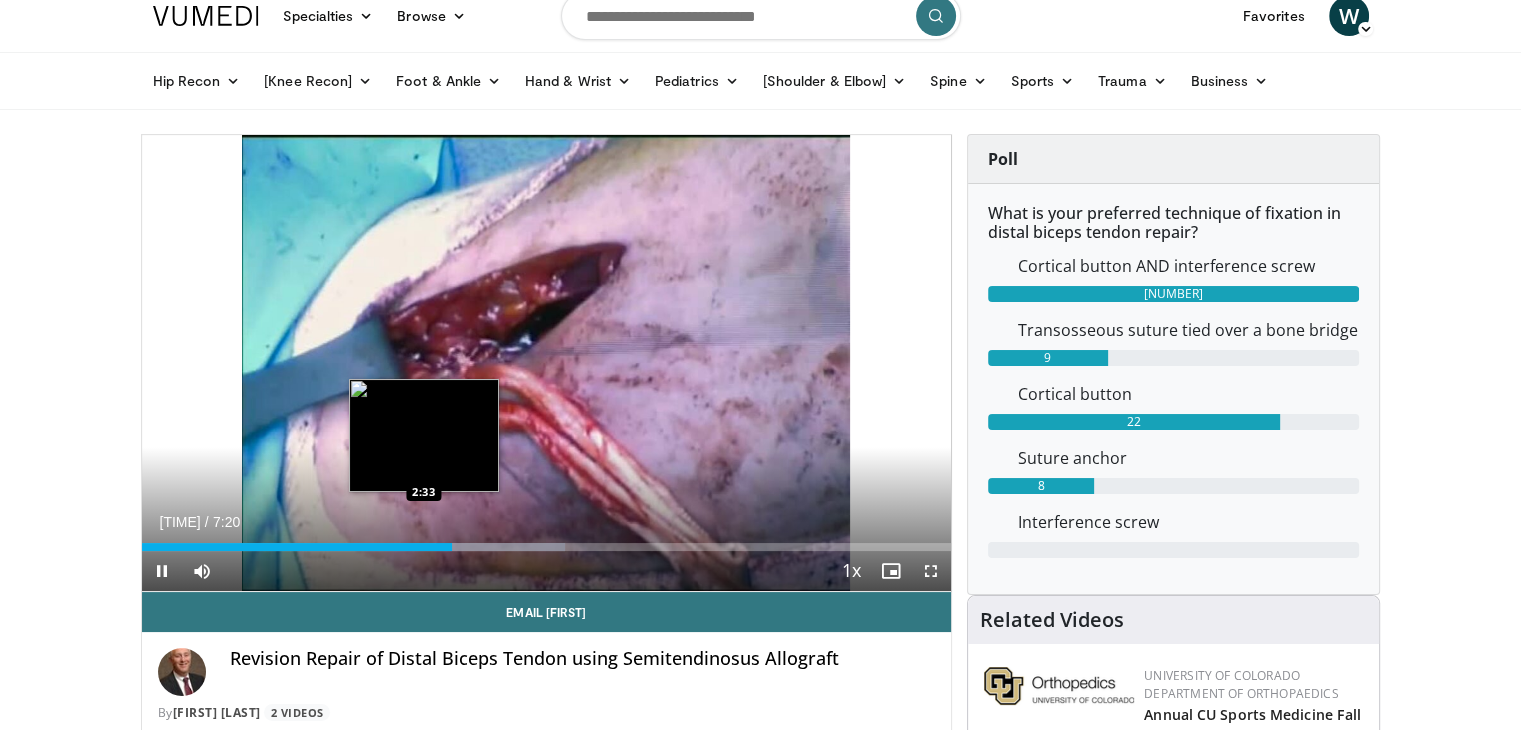click on "[TIME]" at bounding box center (297, 547) 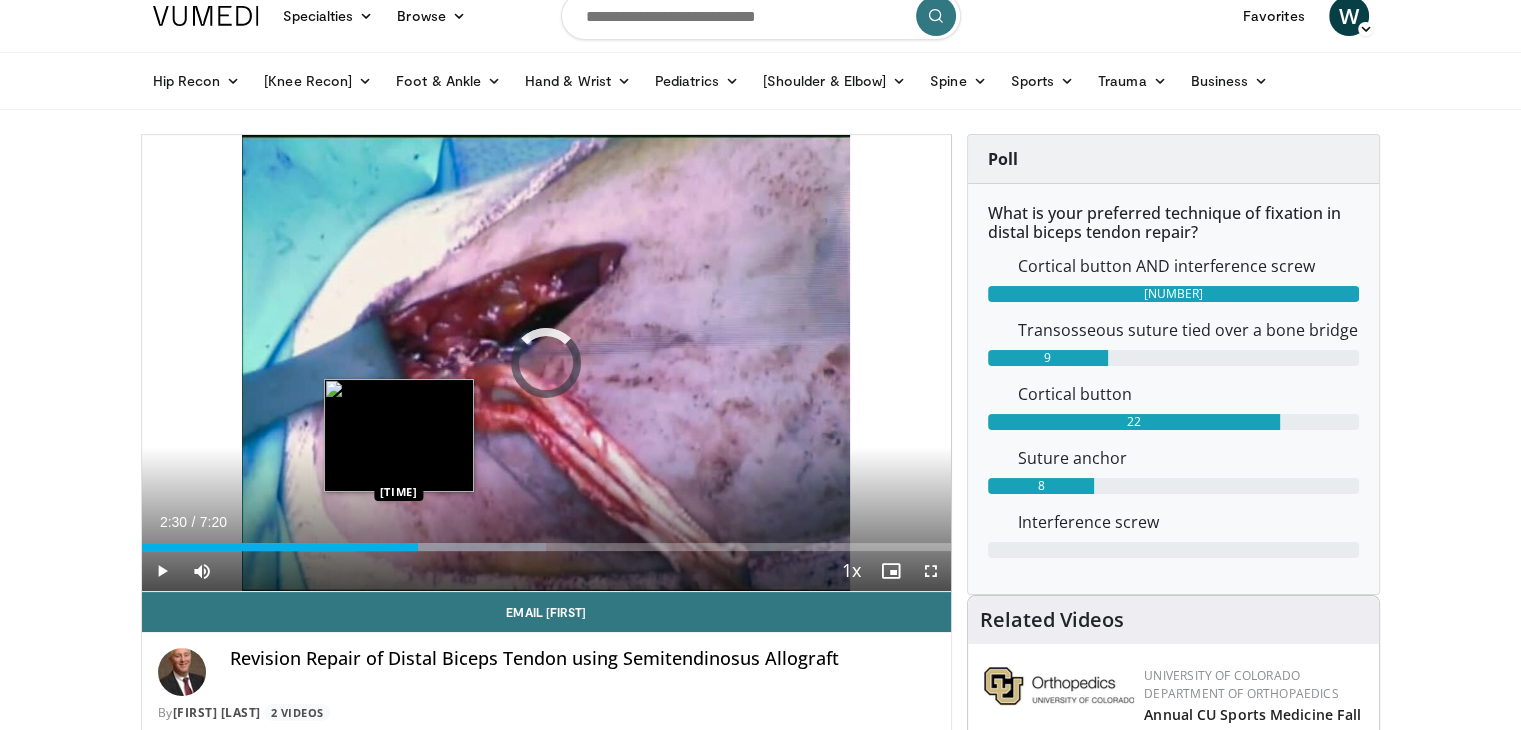 click on "Loaded :  49.98% 2:30 2:19" at bounding box center (547, 547) 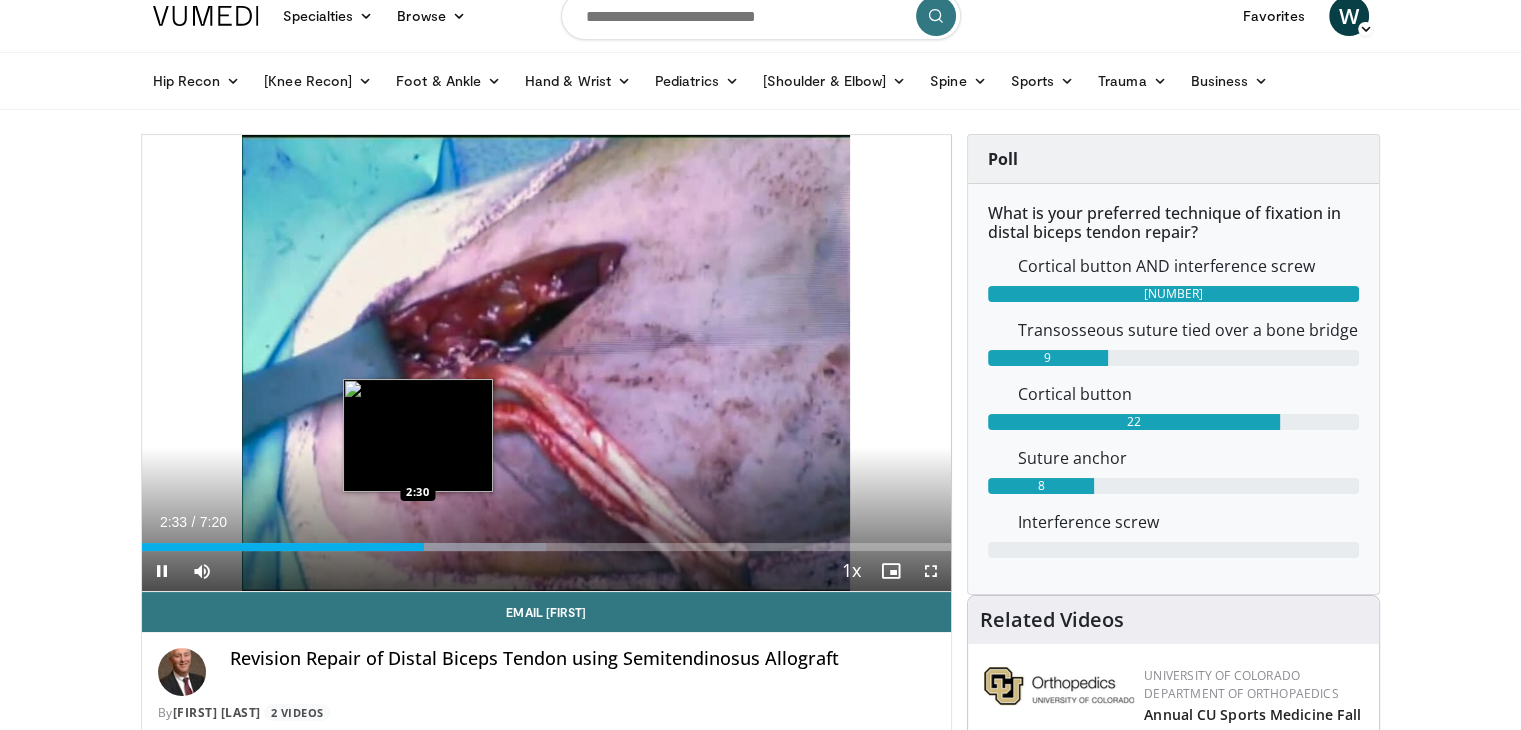 click on "Loaded :  49.98% 2:33 2:30" at bounding box center (547, 541) 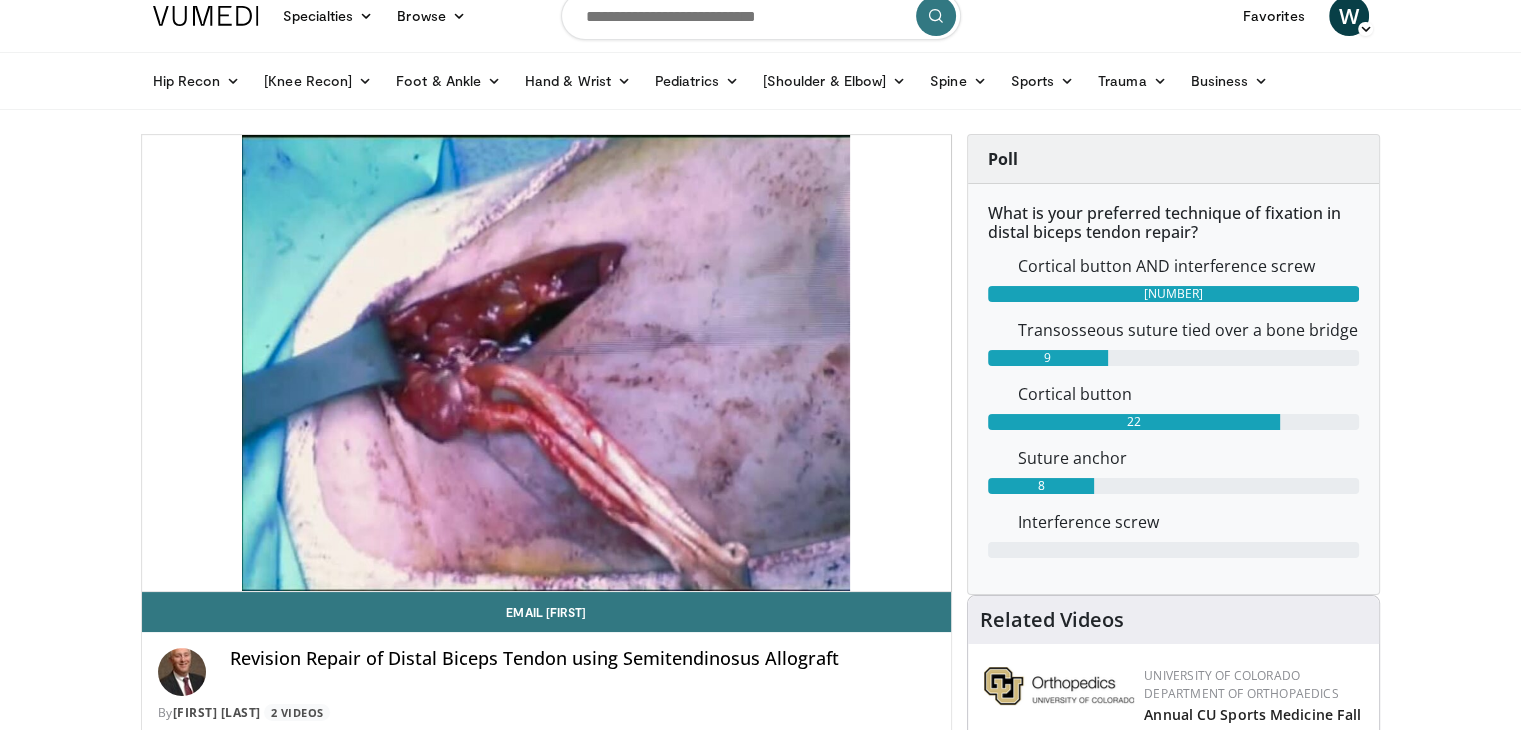 click on "[NUMBER] seconds
Tap to unmute" at bounding box center (547, 363) 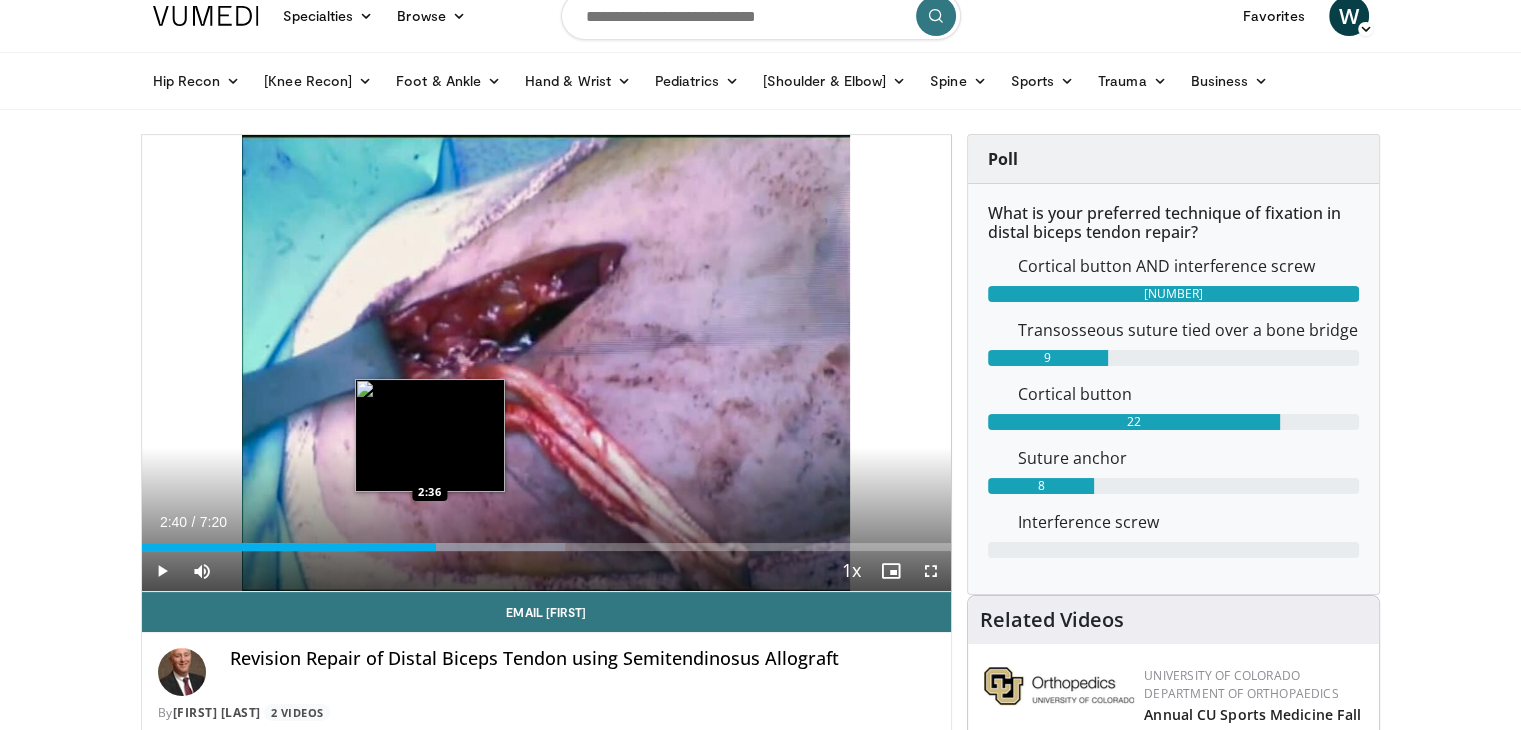 click on "2:40" at bounding box center [289, 547] 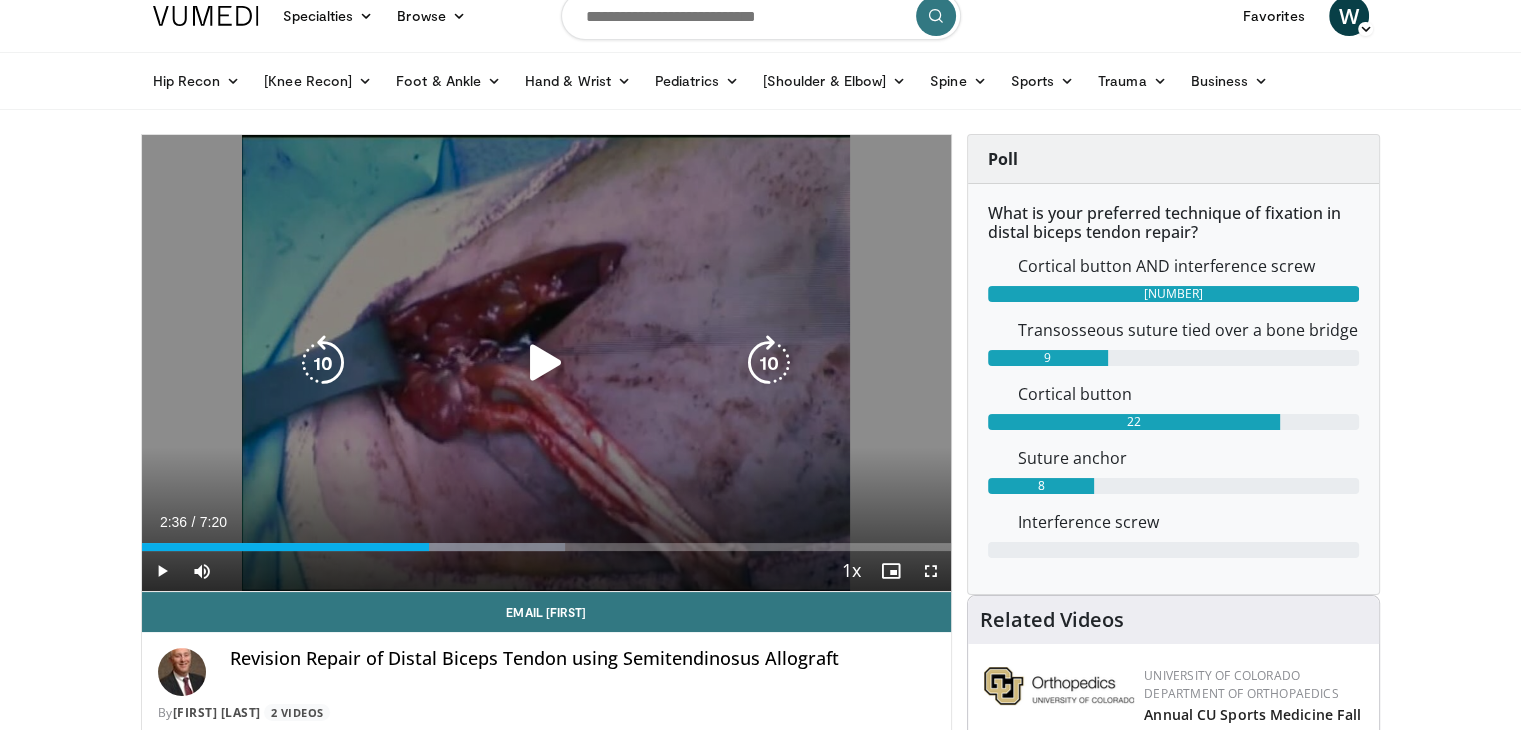 click at bounding box center [546, 363] 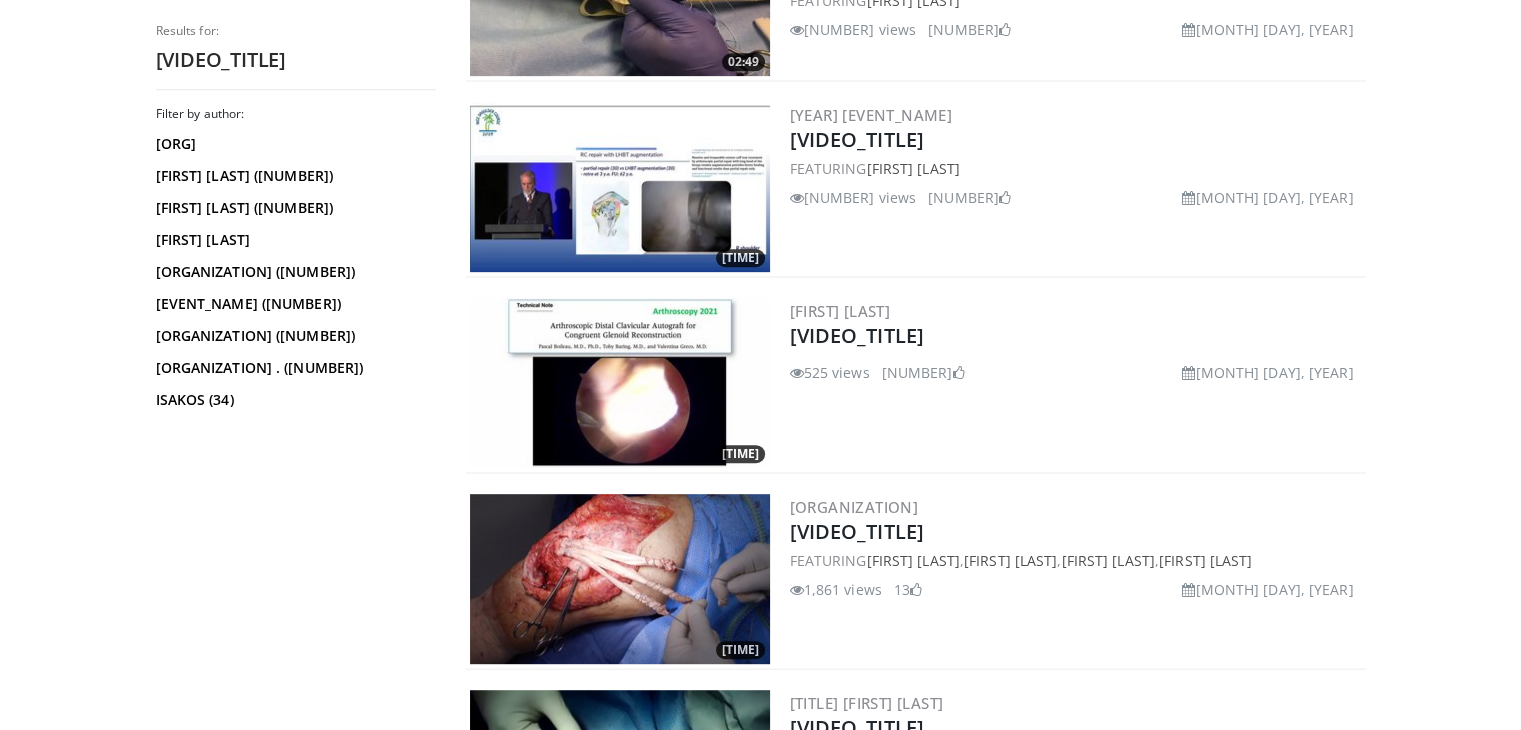 scroll, scrollTop: 1275, scrollLeft: 0, axis: vertical 